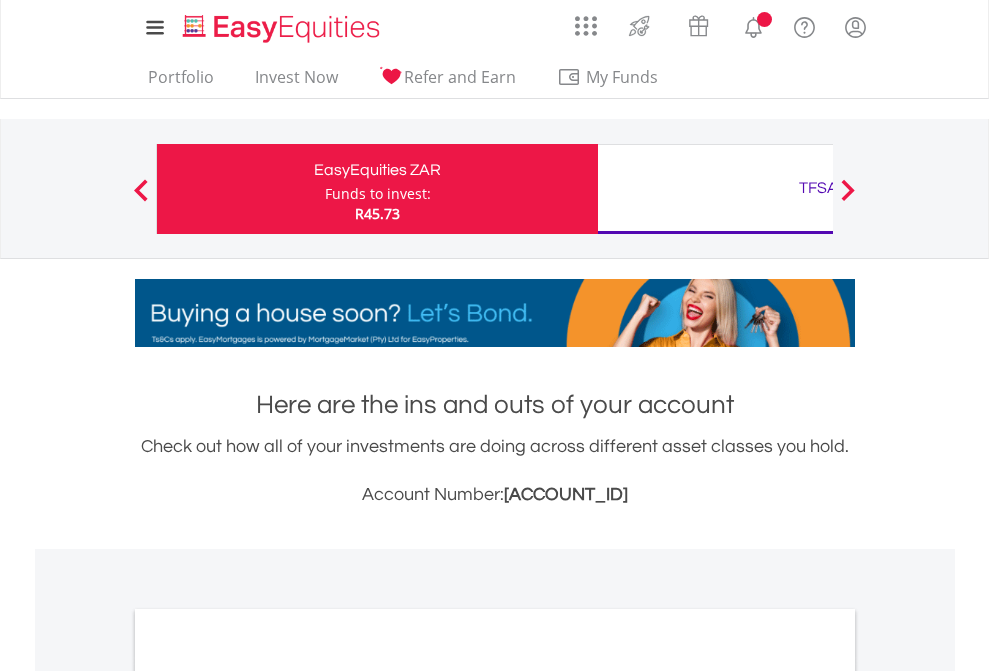 scroll, scrollTop: 0, scrollLeft: 0, axis: both 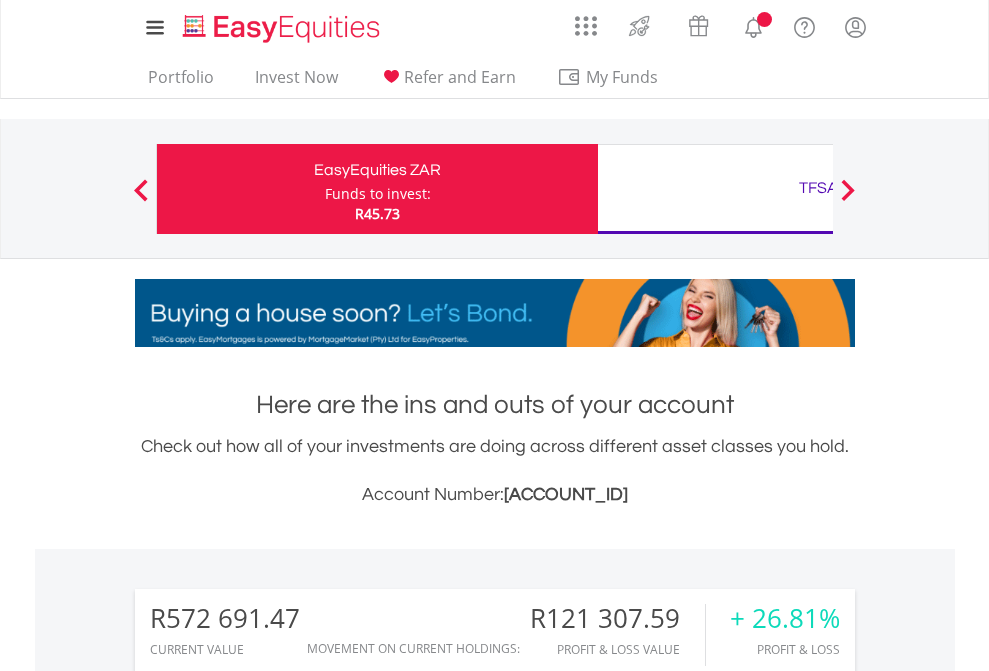click on "Funds to invest:" at bounding box center [378, 194] 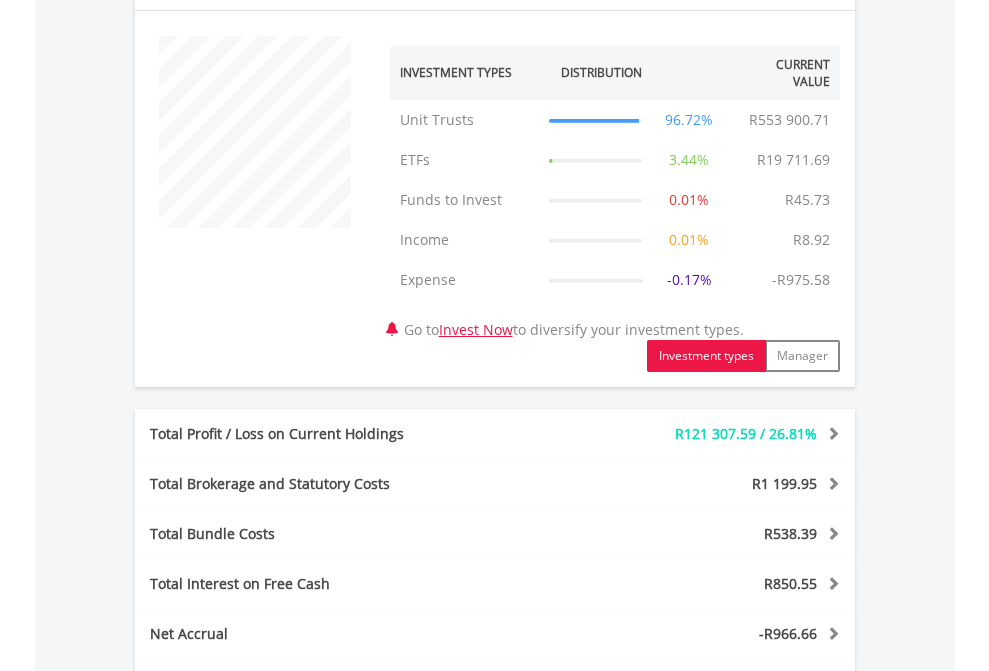 scroll, scrollTop: 1342, scrollLeft: 0, axis: vertical 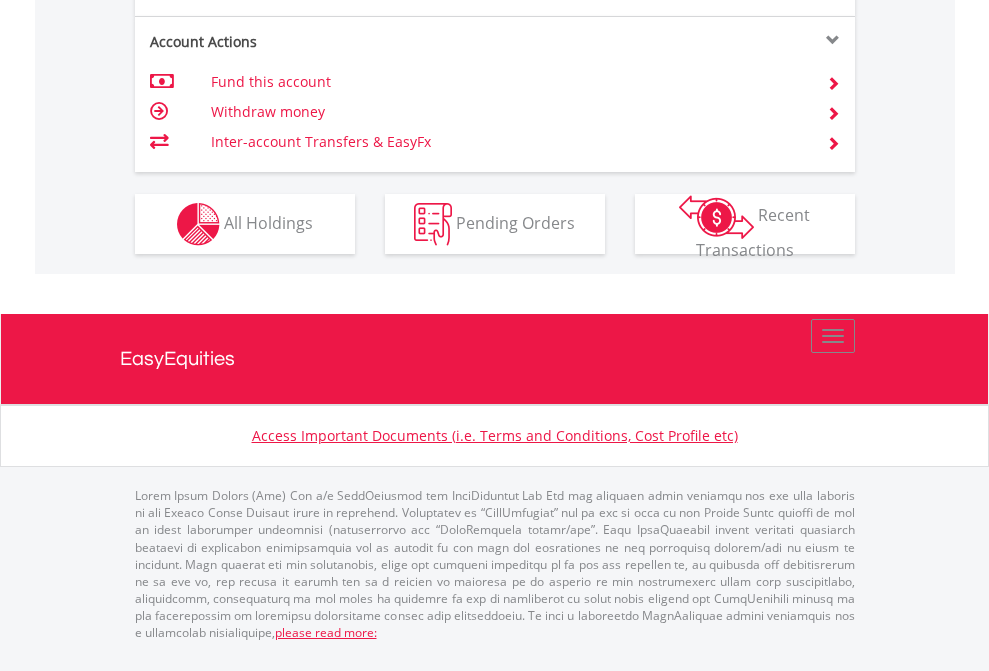 click on "Investment types" at bounding box center [706, -337] 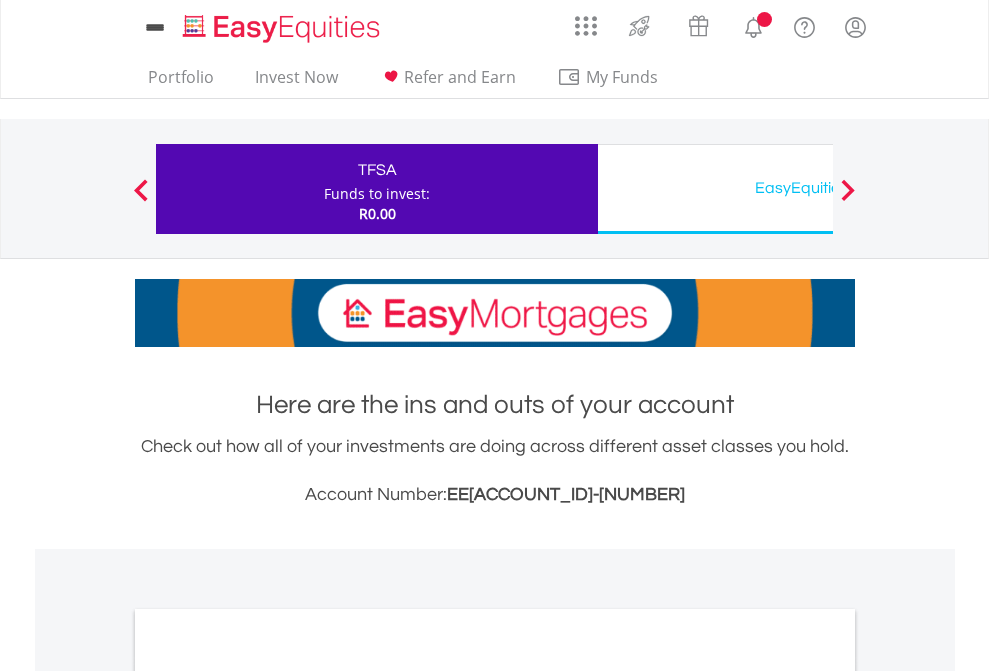 scroll, scrollTop: 0, scrollLeft: 0, axis: both 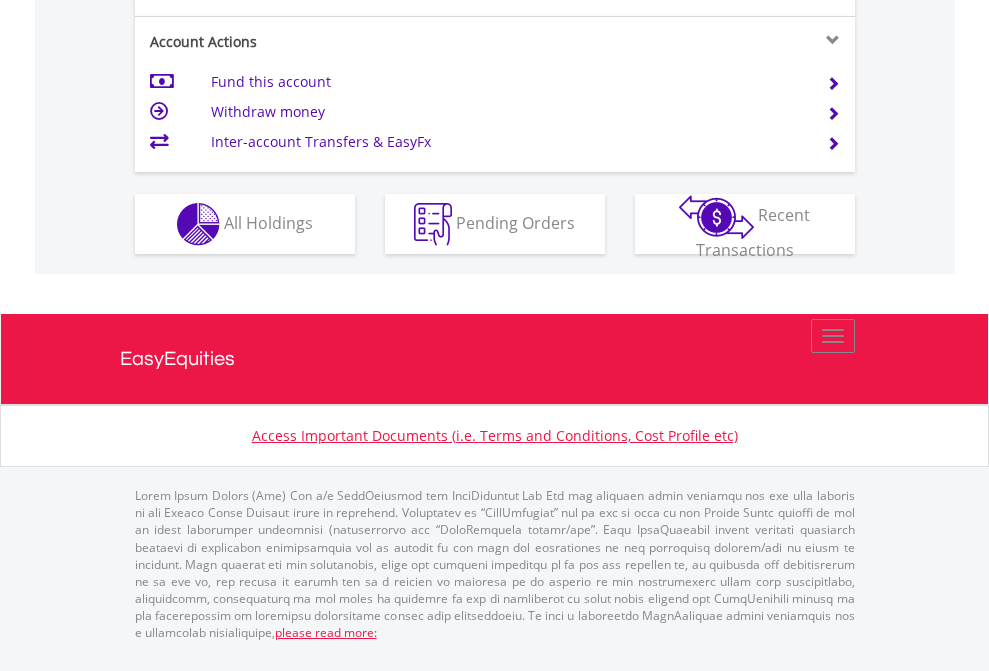 click on "Investment types" at bounding box center [706, -337] 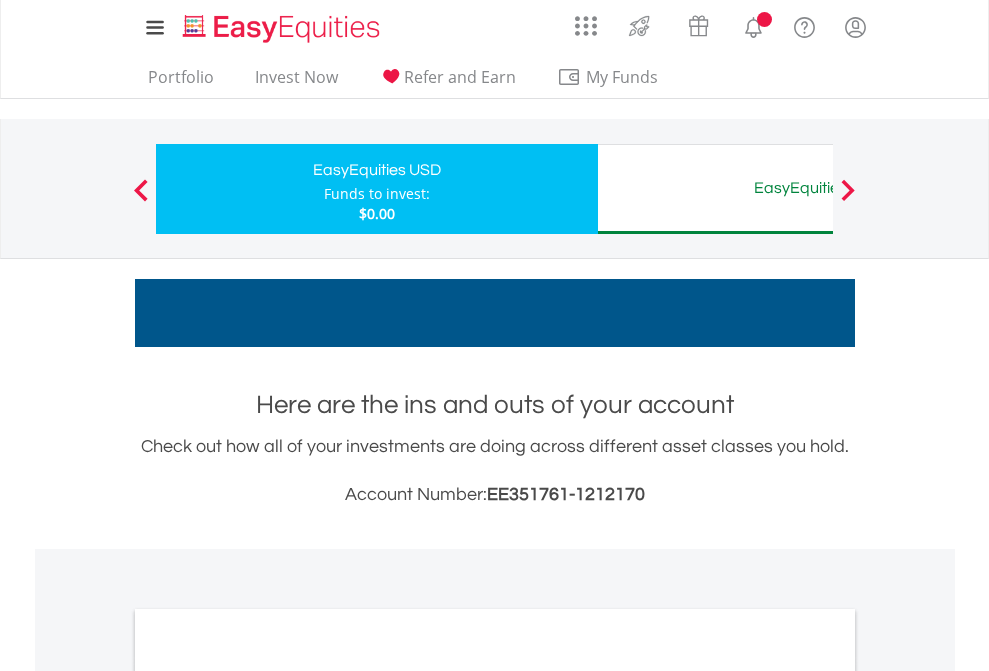 scroll, scrollTop: 0, scrollLeft: 0, axis: both 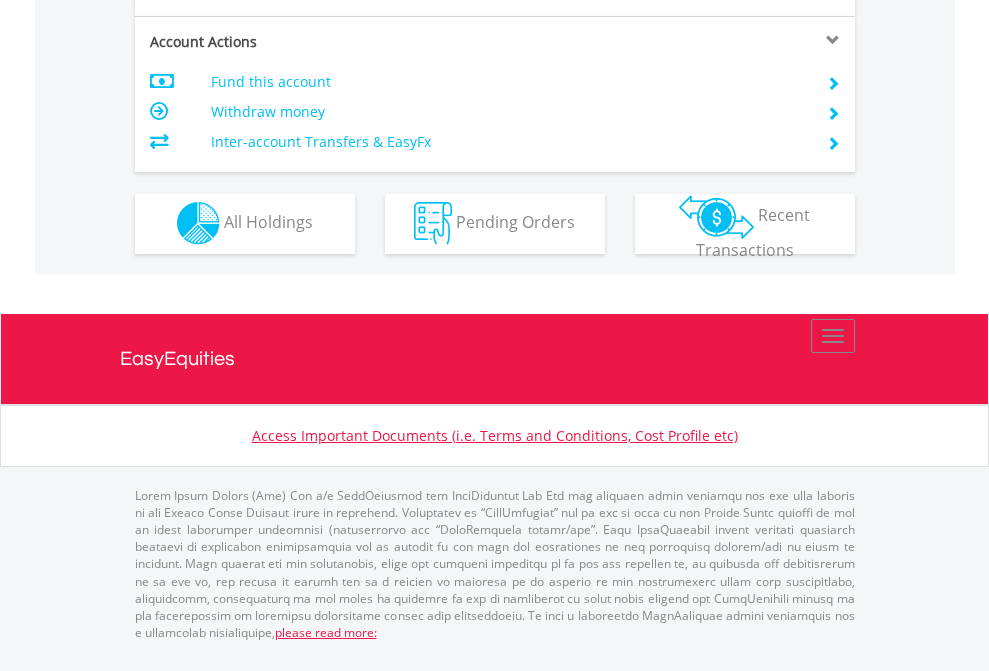 click on "Investment types" at bounding box center (706, -353) 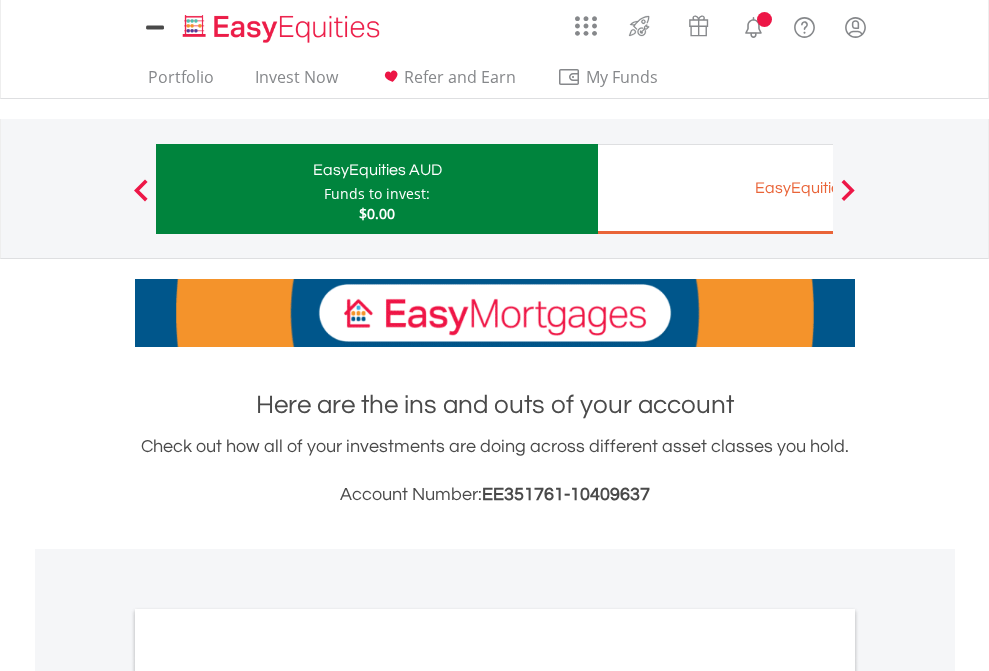 scroll, scrollTop: 0, scrollLeft: 0, axis: both 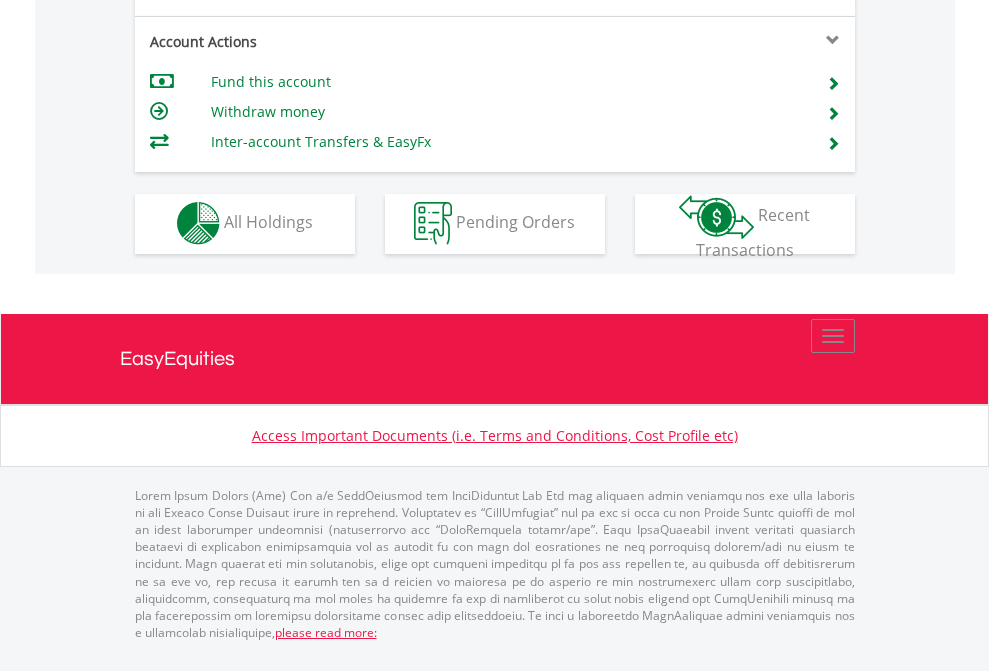 click on "Investment types" at bounding box center [706, -353] 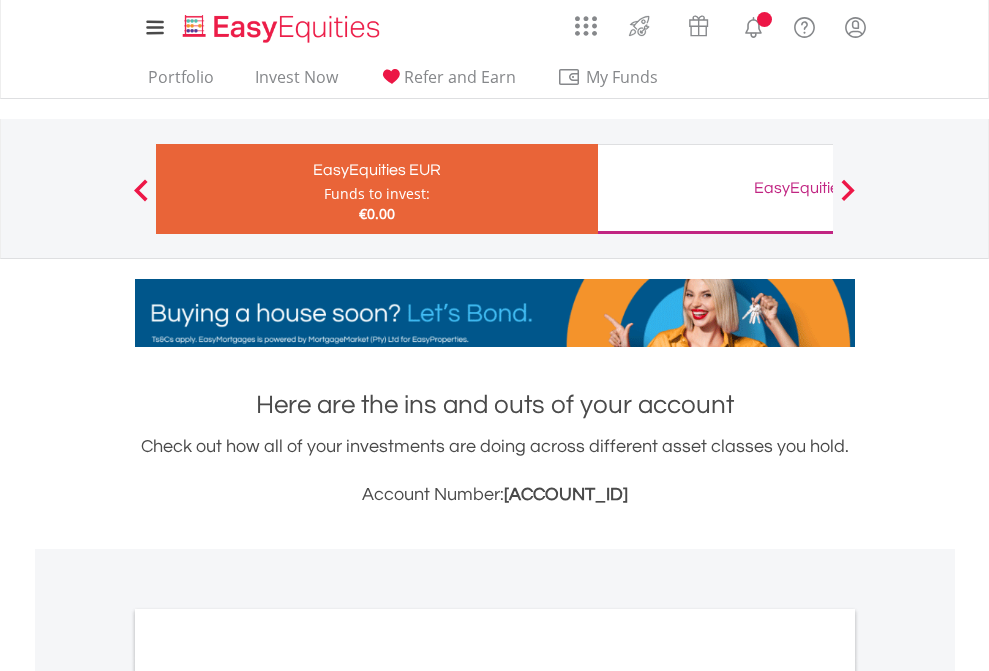 scroll, scrollTop: 0, scrollLeft: 0, axis: both 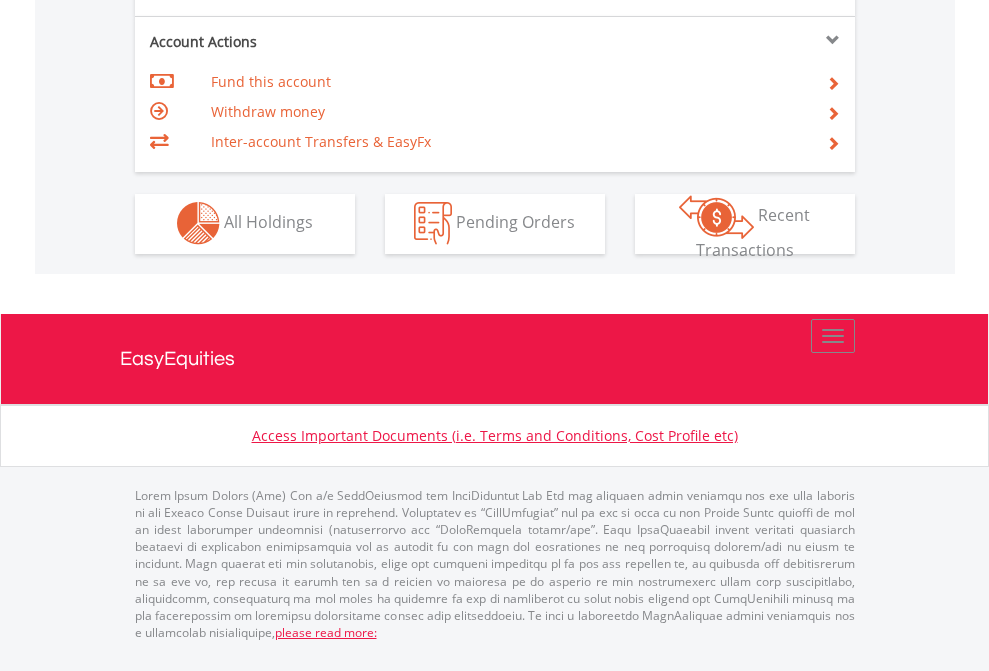 click on "Investment types" at bounding box center (706, -353) 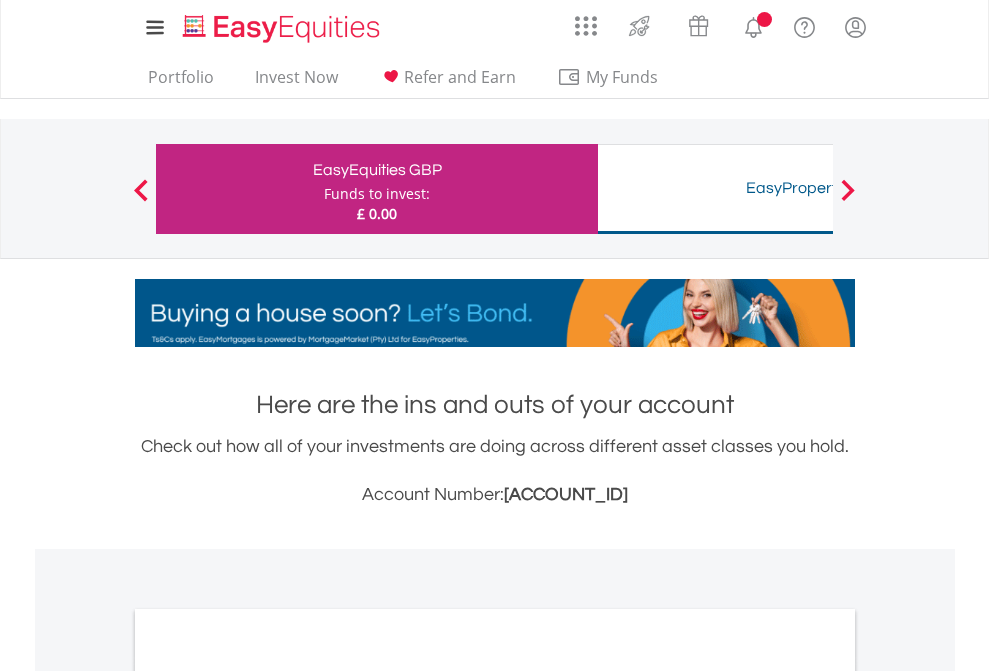 scroll, scrollTop: 0, scrollLeft: 0, axis: both 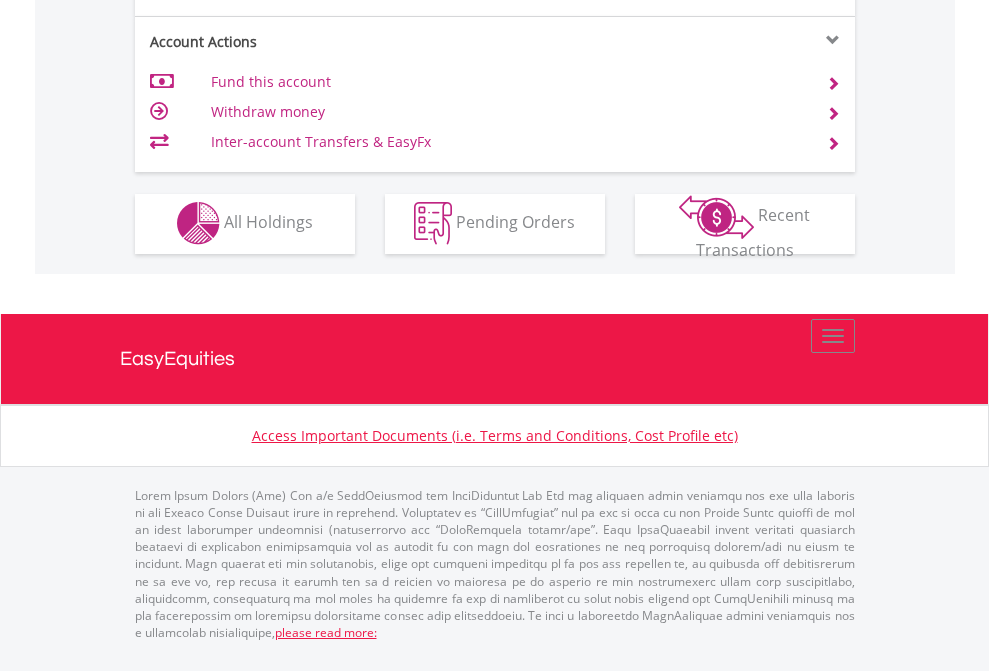 click on "Investment types" at bounding box center (706, -353) 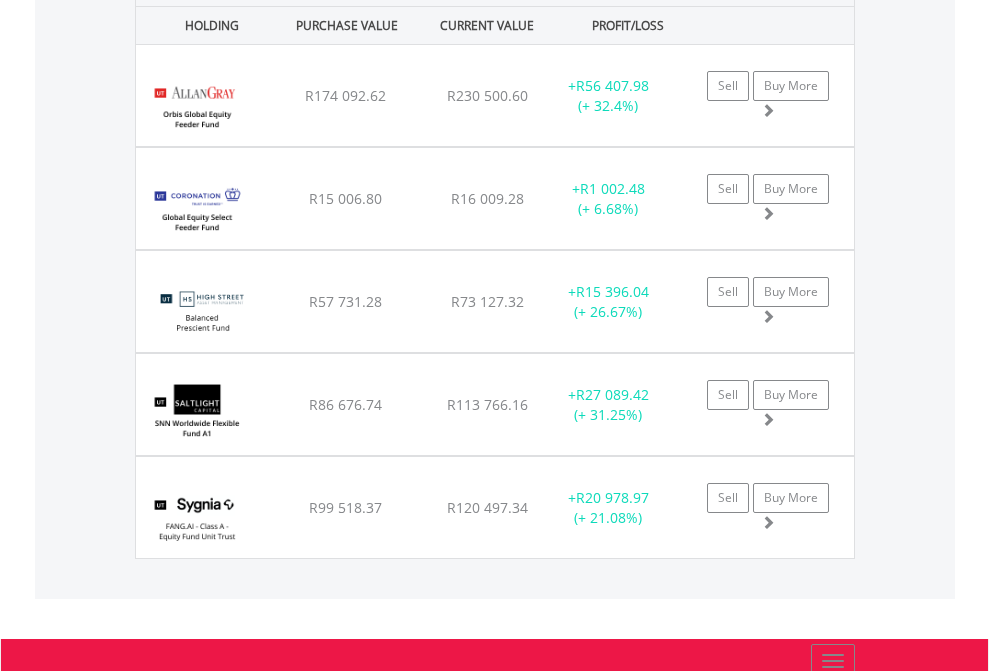 scroll, scrollTop: 2345, scrollLeft: 0, axis: vertical 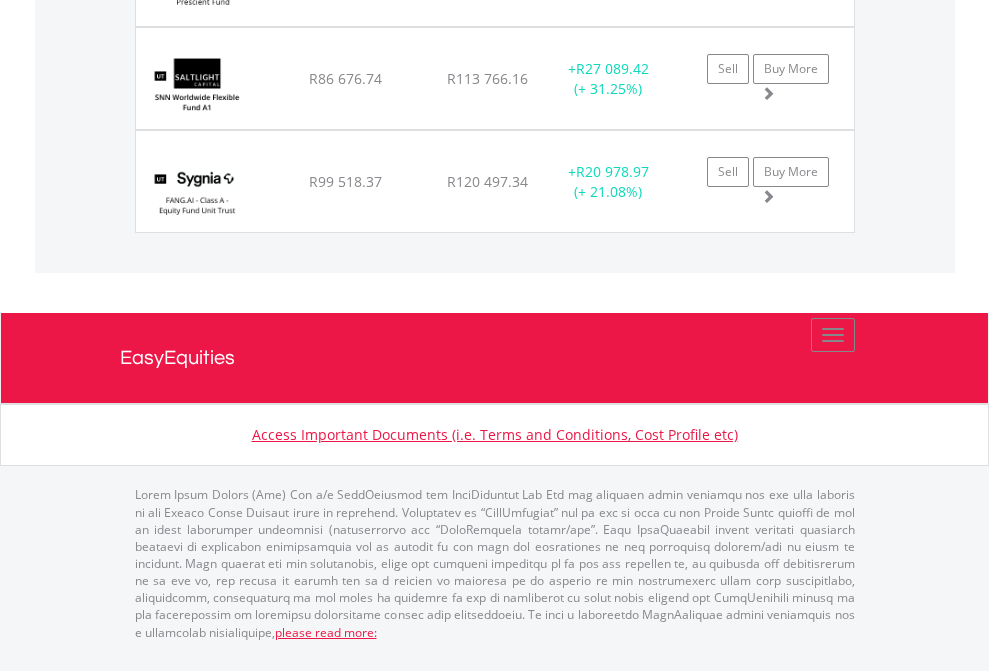 click on "TFSA" at bounding box center (818, -2071) 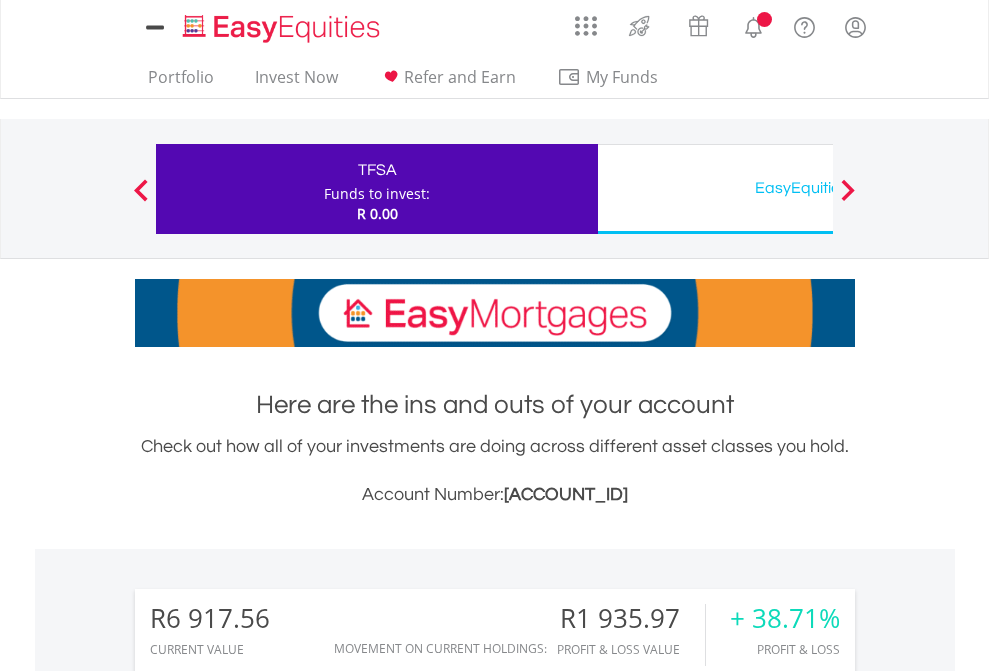 scroll, scrollTop: 0, scrollLeft: 0, axis: both 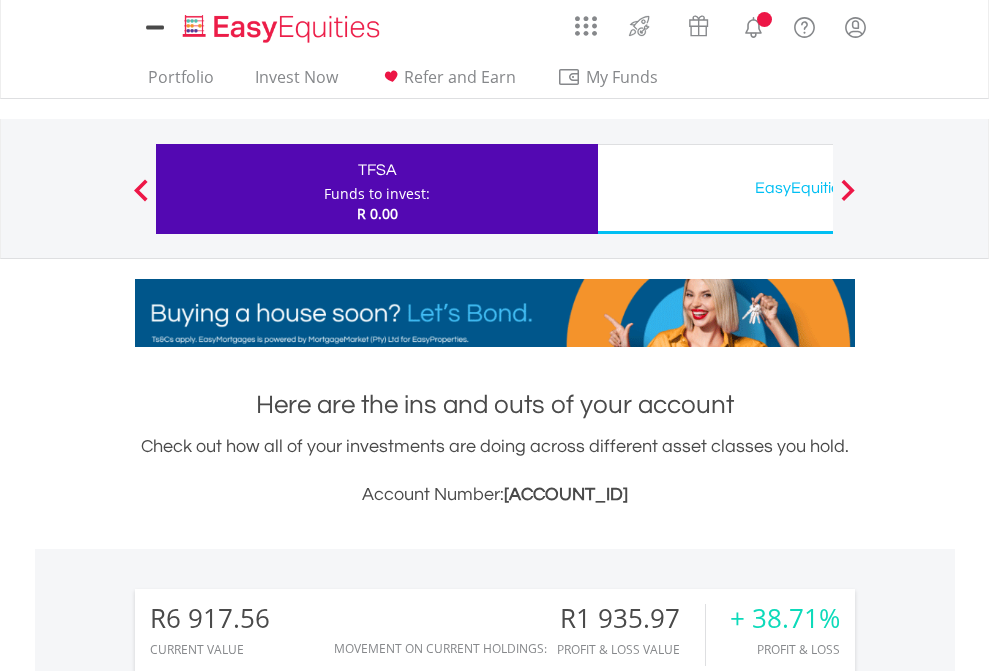 click on "All Holdings" at bounding box center [268, 1506] 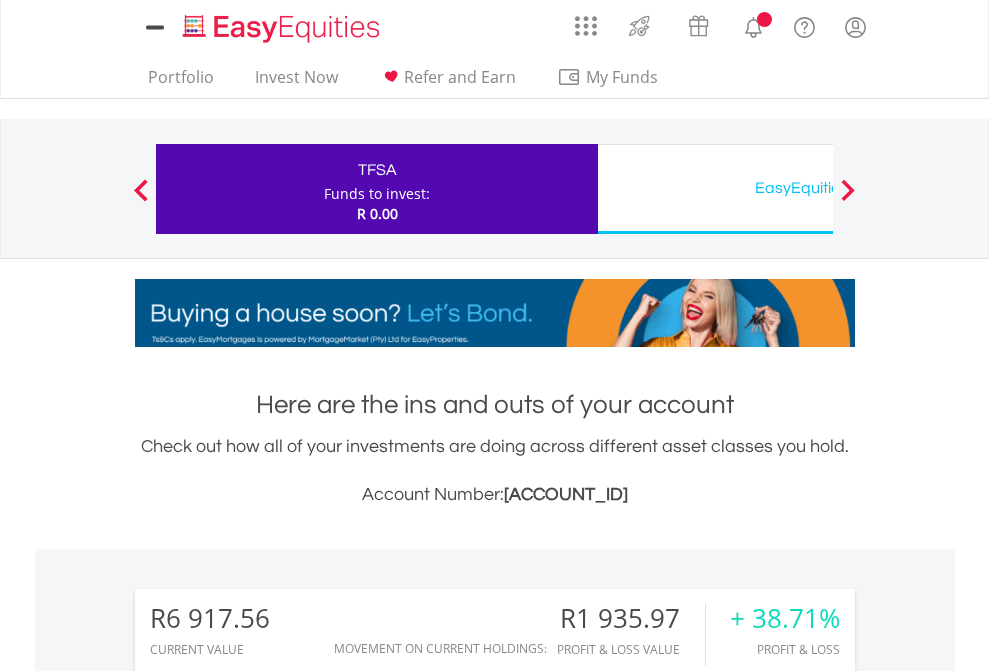 scroll, scrollTop: 999808, scrollLeft: 999687, axis: both 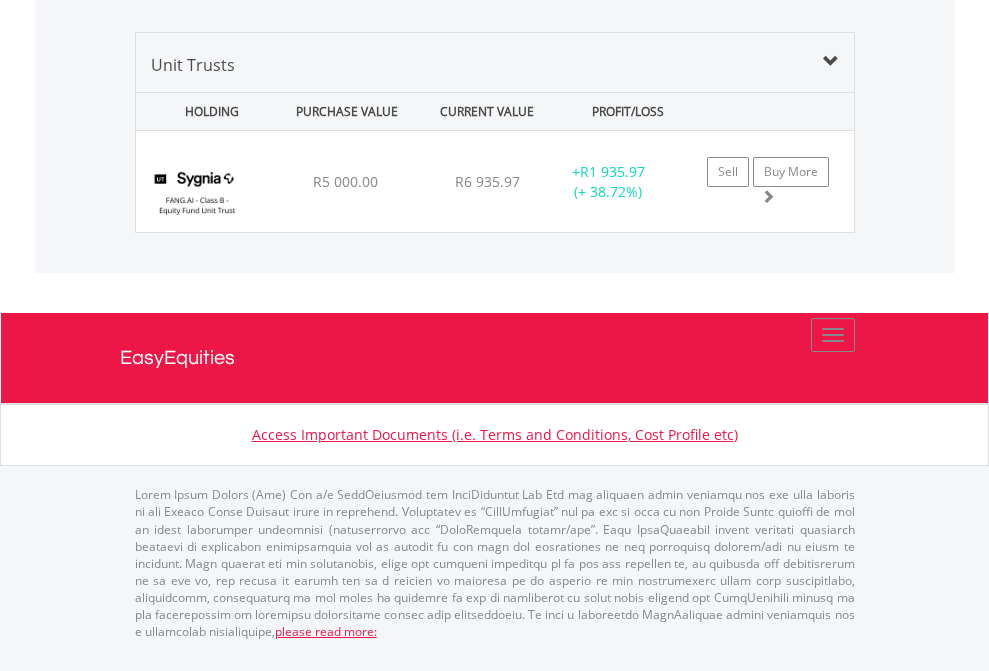 click on "EasyEquities USD" at bounding box center [818, -1378] 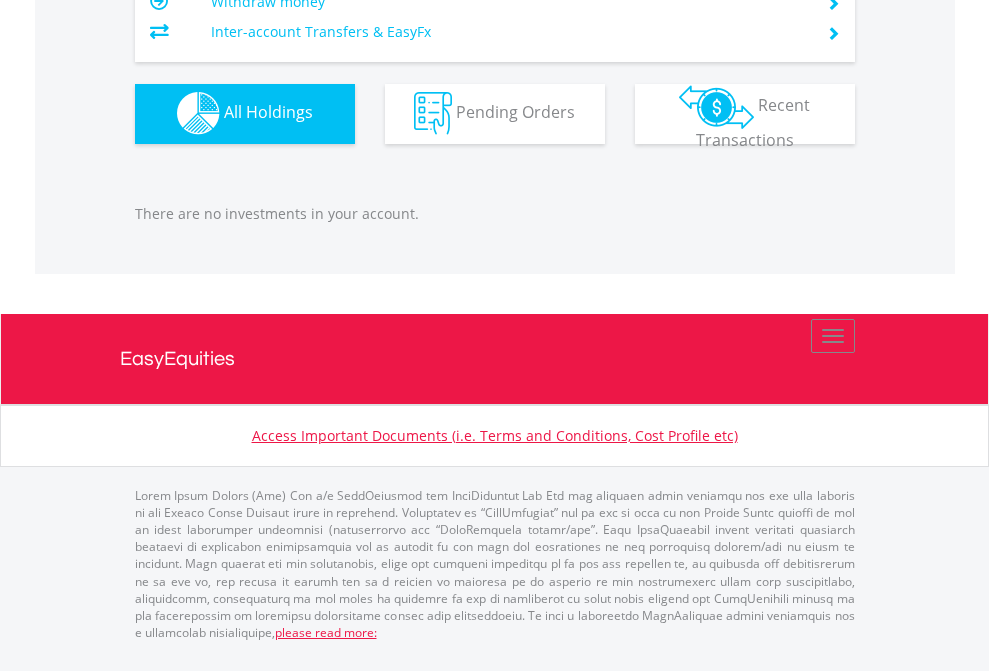 scroll, scrollTop: 1980, scrollLeft: 0, axis: vertical 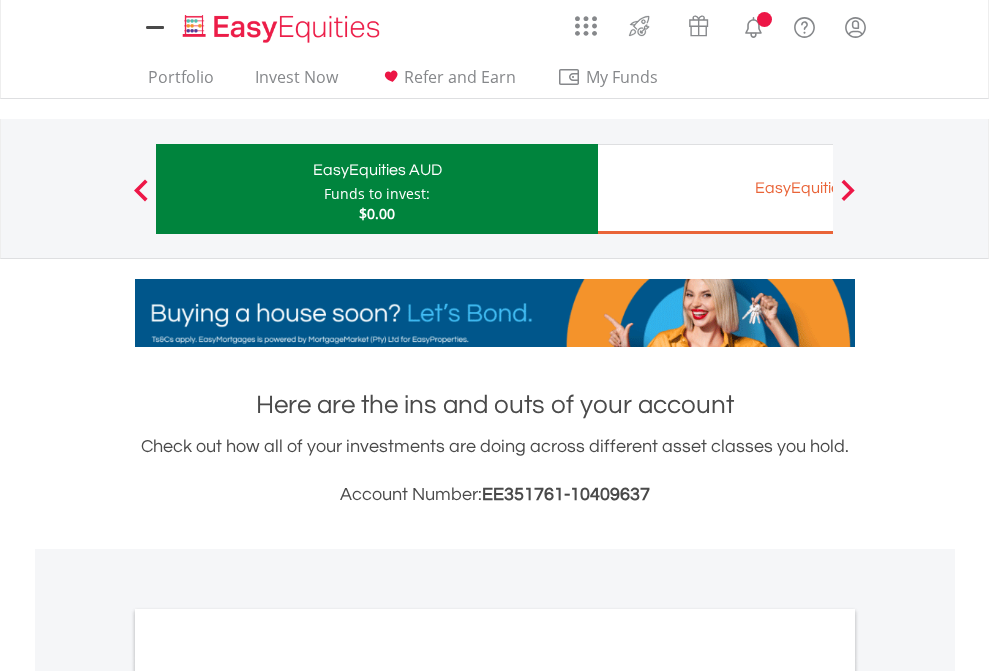 click on "All Holdings" at bounding box center (268, 1096) 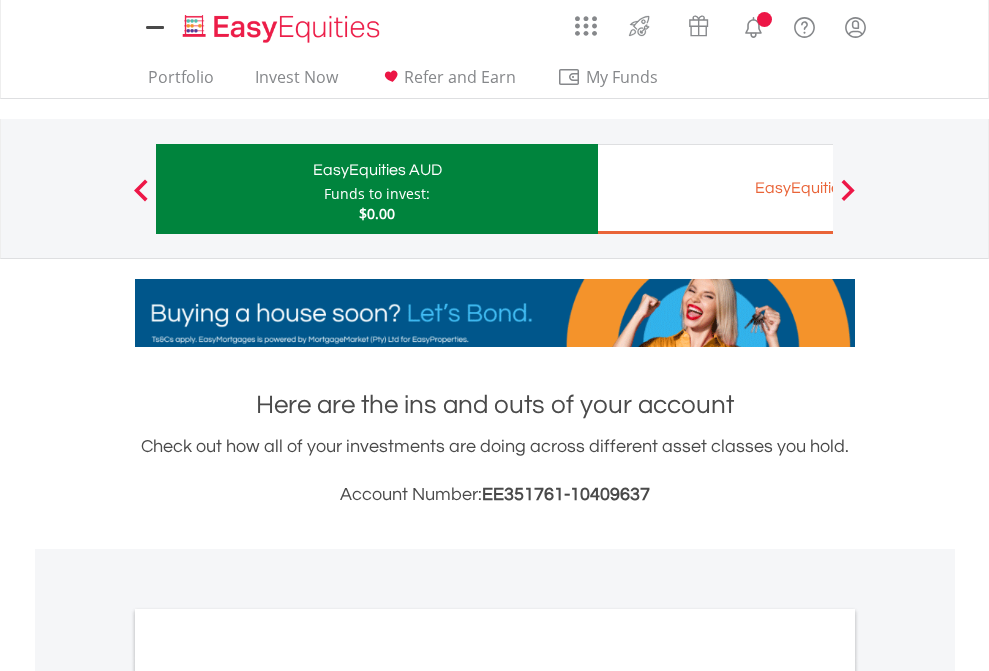 scroll, scrollTop: 1202, scrollLeft: 0, axis: vertical 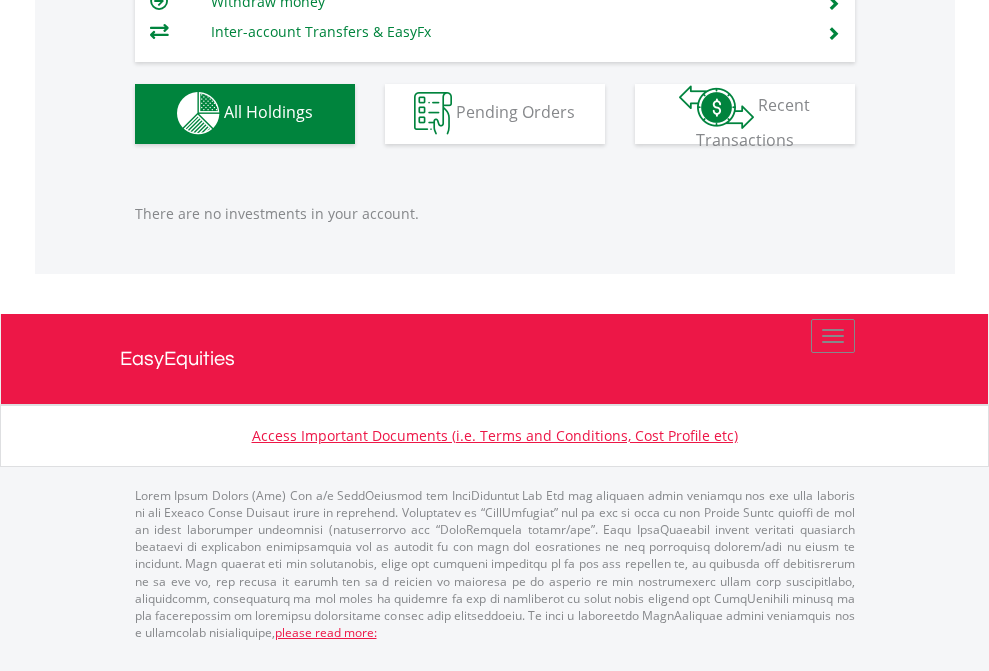 click on "EasyEquities EUR" at bounding box center [818, -1142] 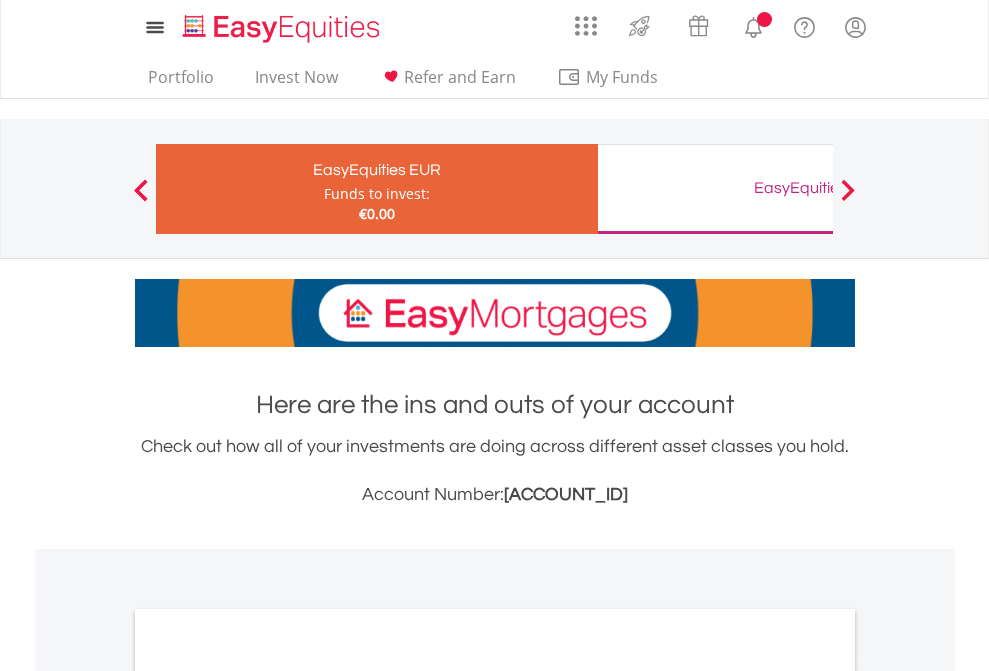 scroll, scrollTop: 0, scrollLeft: 0, axis: both 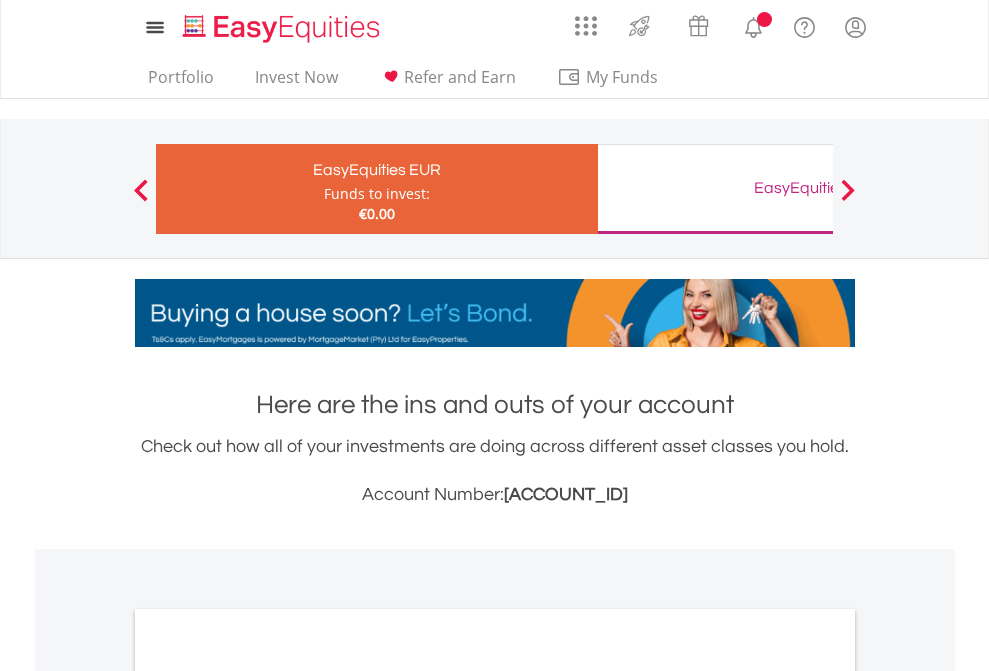 click on "All Holdings" at bounding box center [268, 1096] 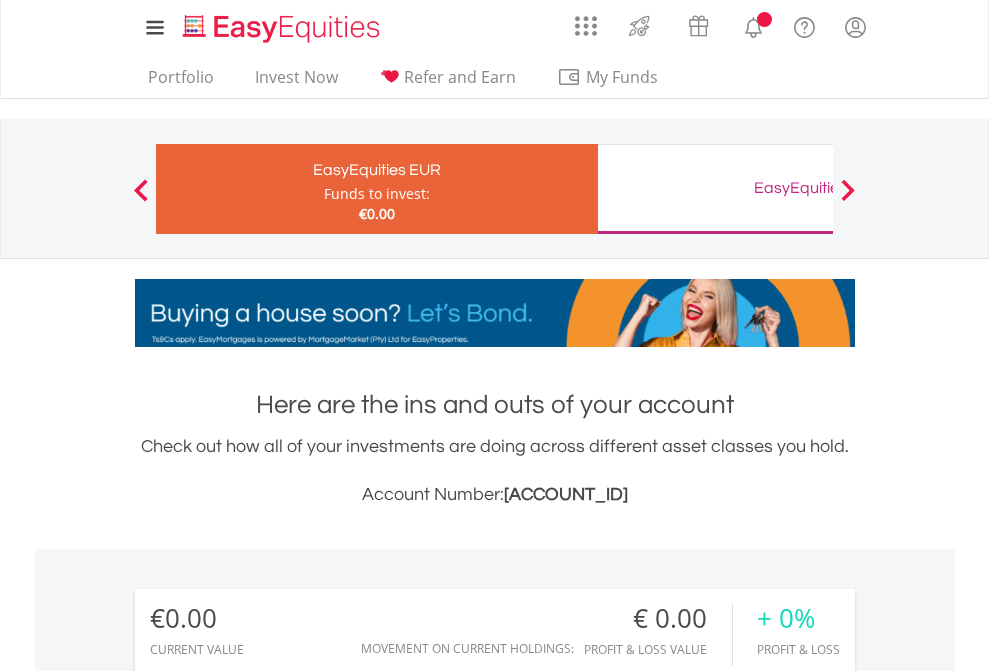 scroll, scrollTop: 1202, scrollLeft: 0, axis: vertical 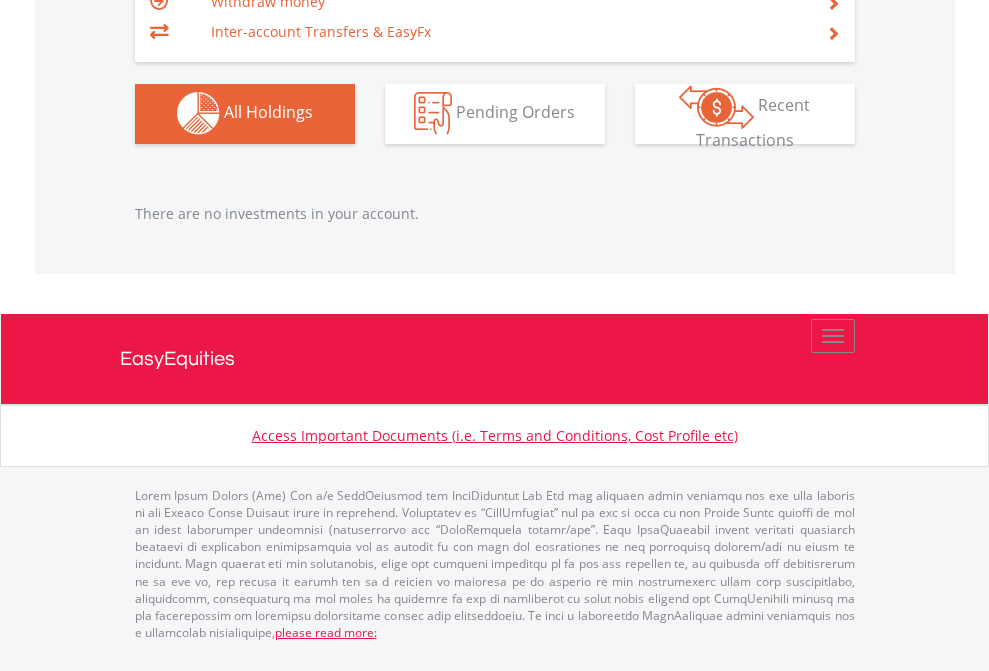 click on "EasyEquities GBP" at bounding box center (818, -1142) 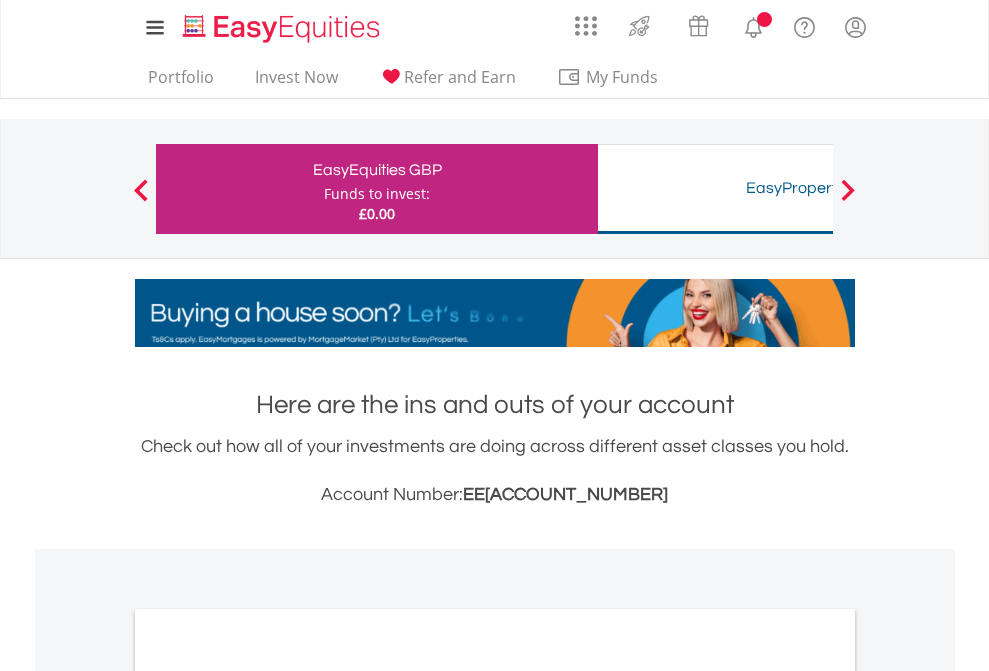 scroll, scrollTop: 0, scrollLeft: 0, axis: both 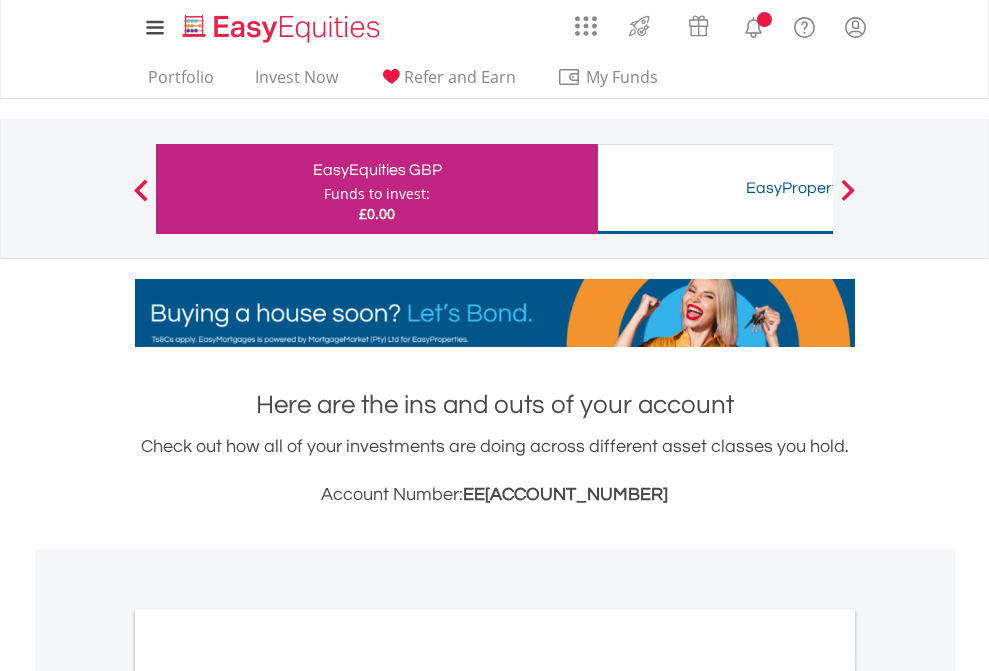 click on "All Holdings" at bounding box center [268, 1096] 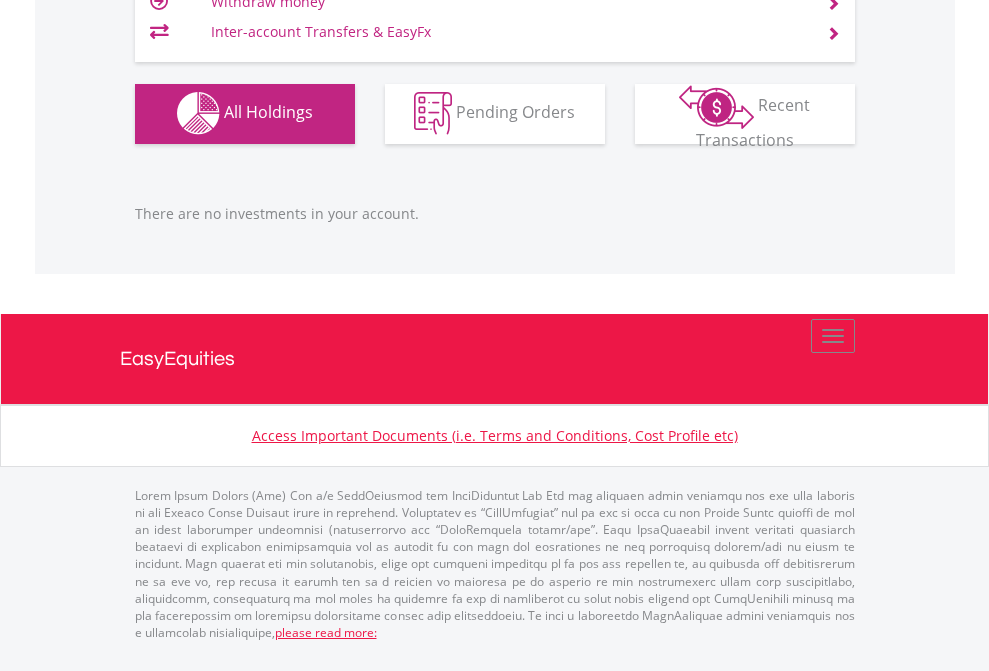 scroll, scrollTop: 1980, scrollLeft: 0, axis: vertical 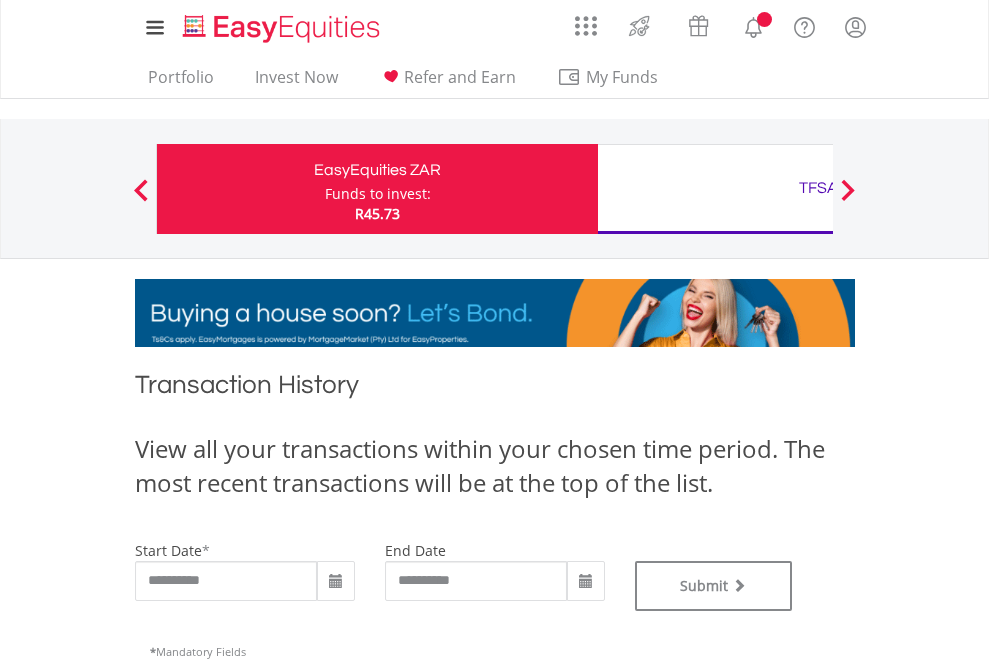 type on "**********" 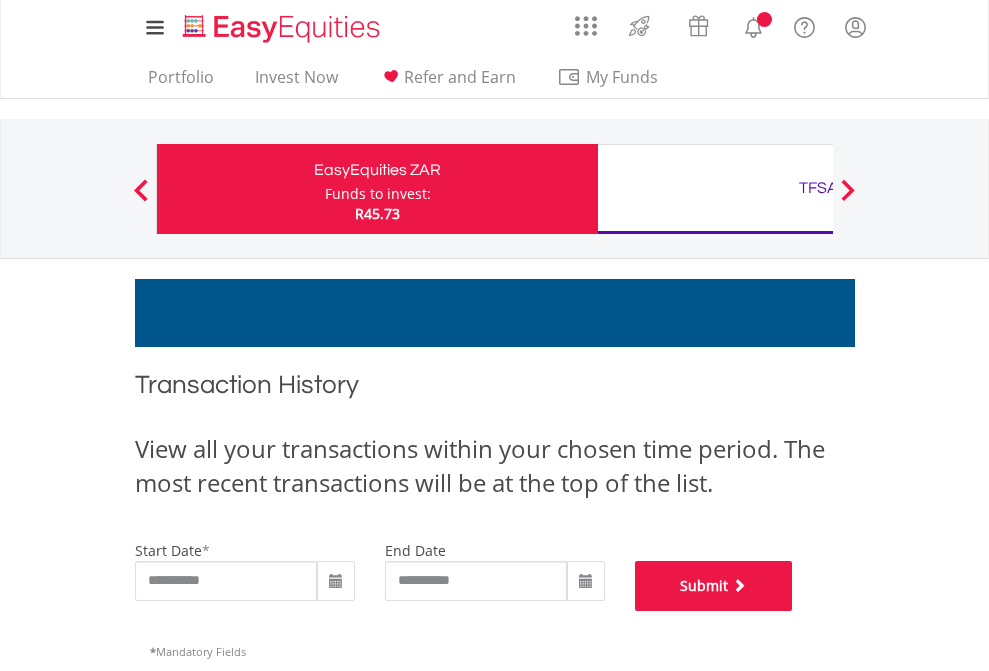 click on "Submit" at bounding box center [714, 586] 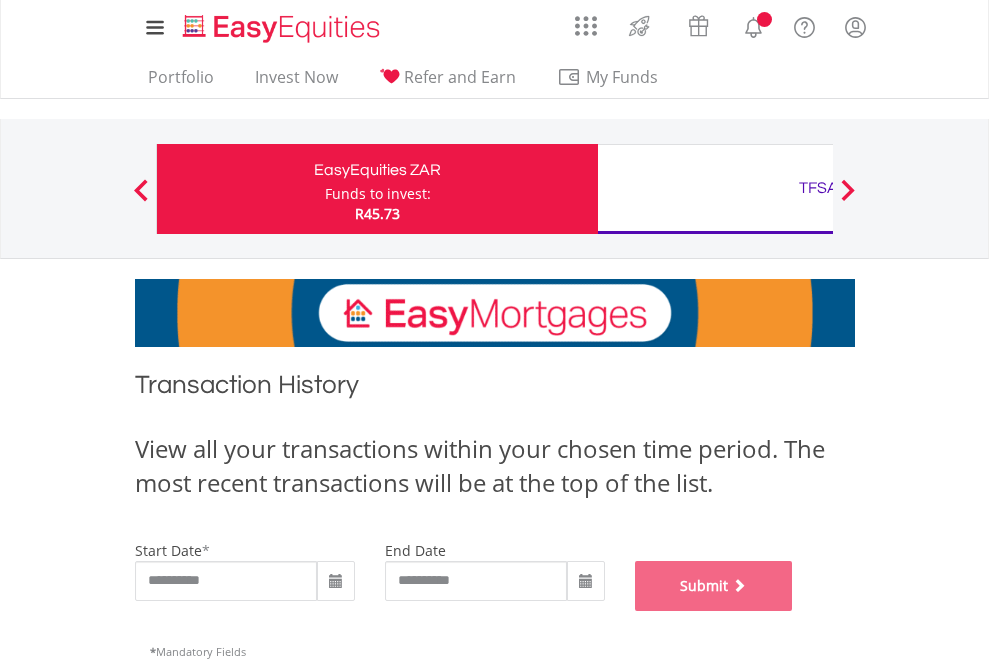 scroll, scrollTop: 811, scrollLeft: 0, axis: vertical 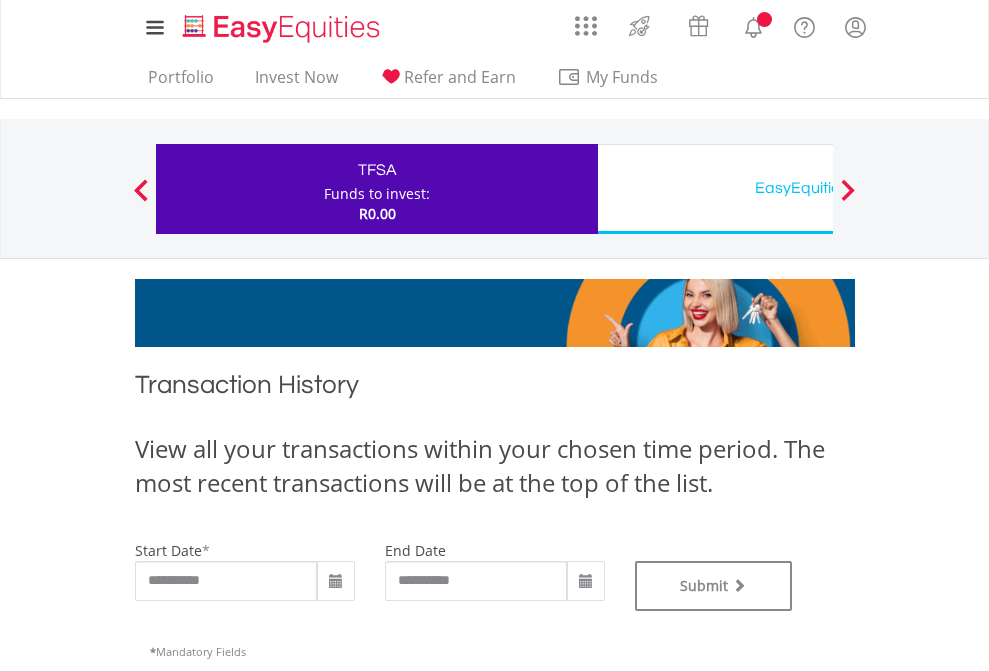 click on "EasyEquities USD" at bounding box center [818, 188] 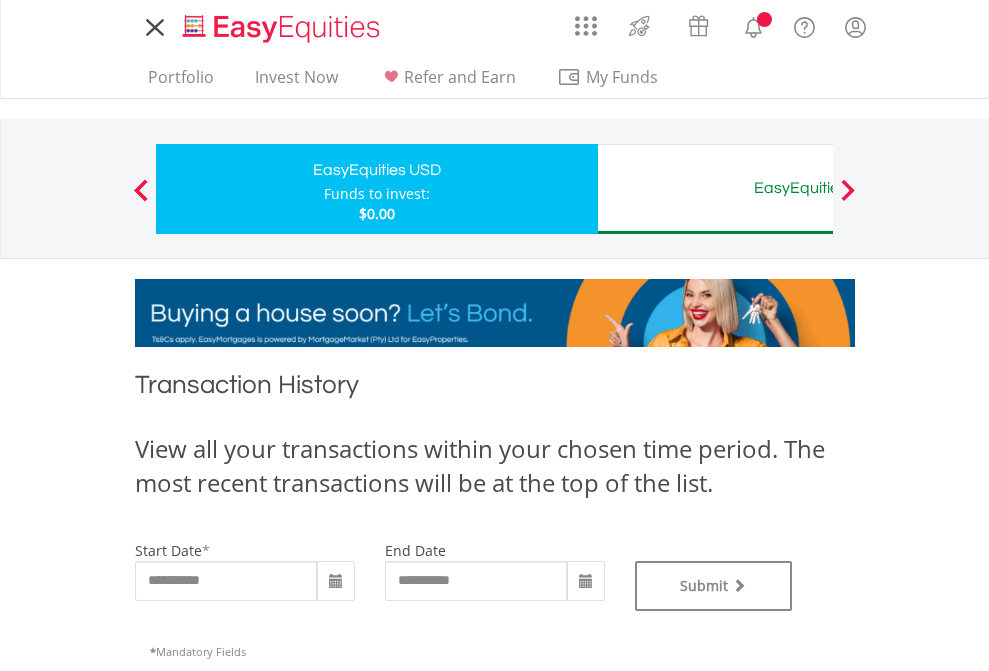 scroll, scrollTop: 0, scrollLeft: 0, axis: both 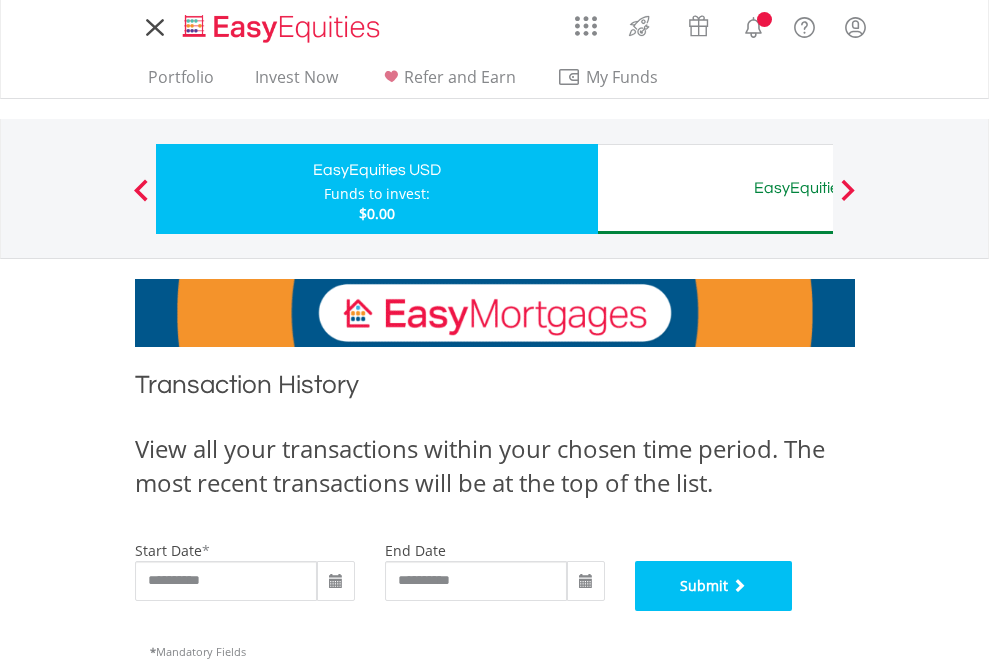 click on "Submit" at bounding box center [714, 586] 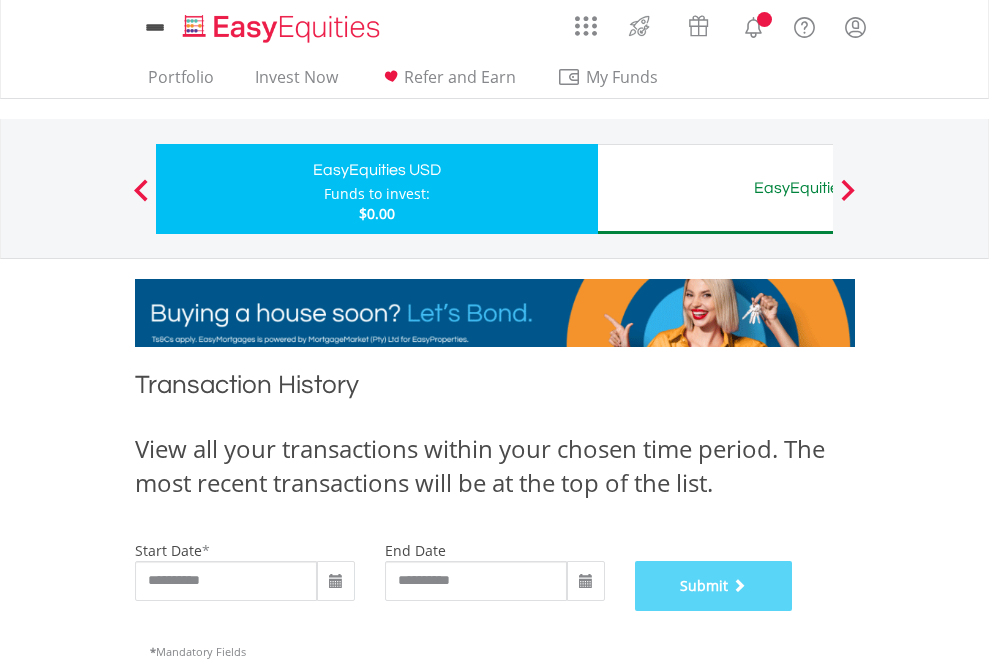 scroll, scrollTop: 811, scrollLeft: 0, axis: vertical 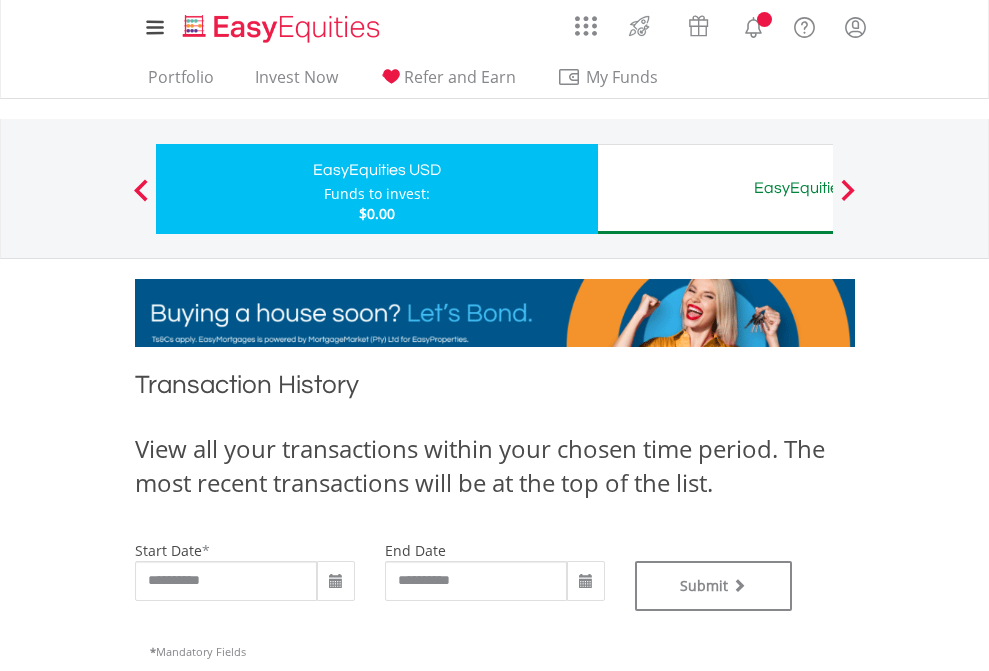 click on "EasyEquities AUD" at bounding box center [818, 188] 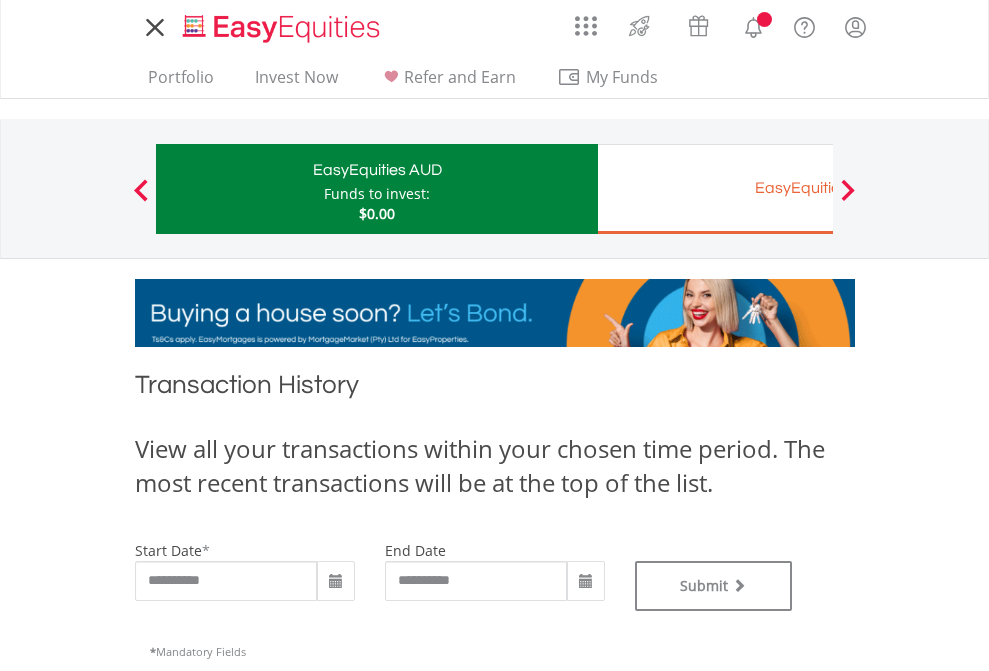 scroll, scrollTop: 0, scrollLeft: 0, axis: both 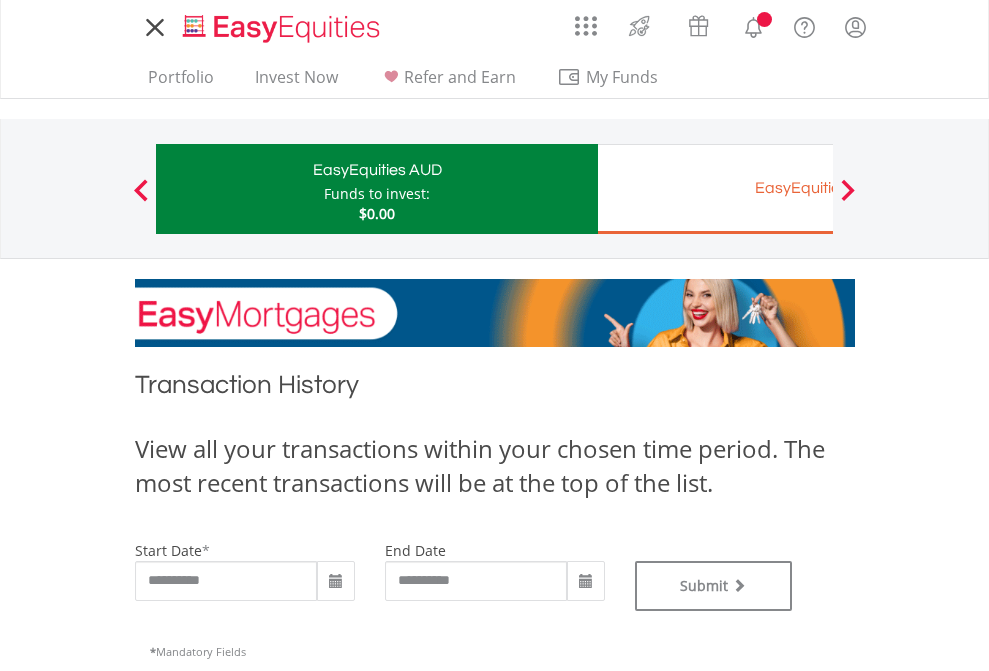type on "**********" 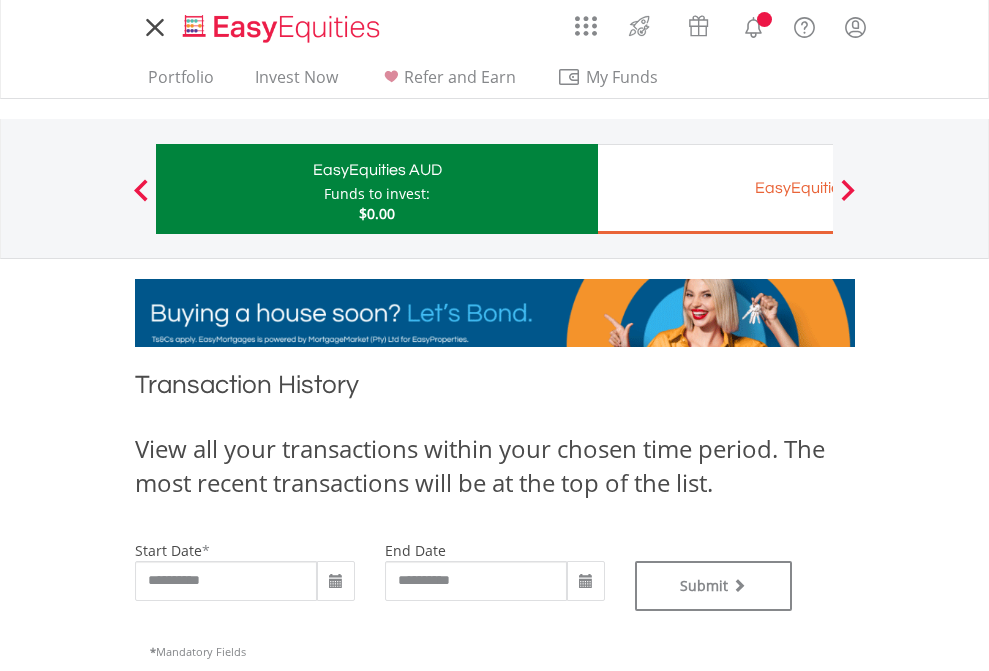type on "**********" 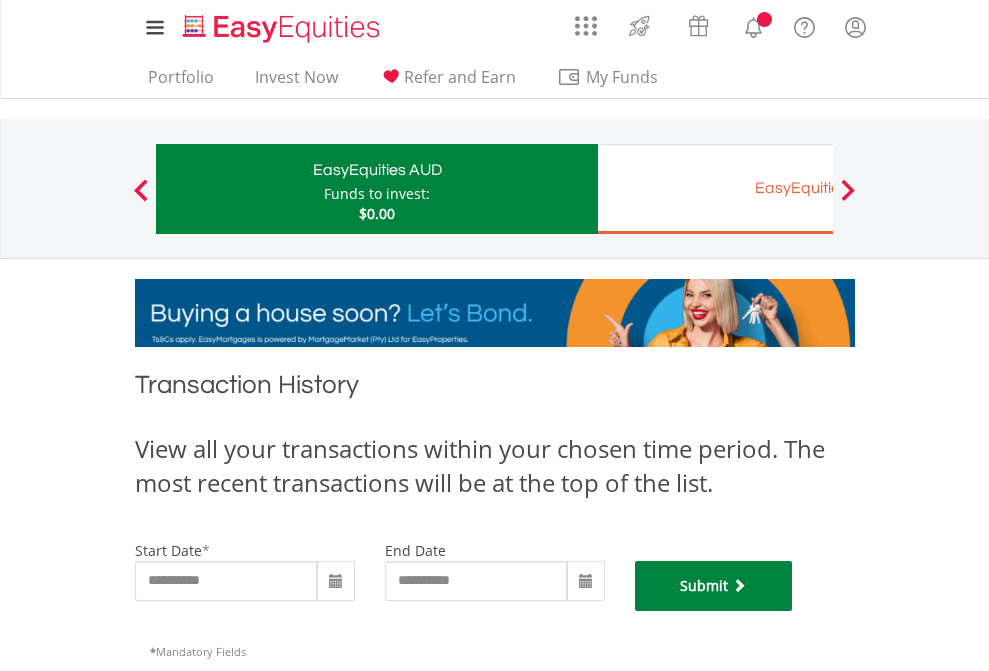 click on "Submit" at bounding box center [714, 586] 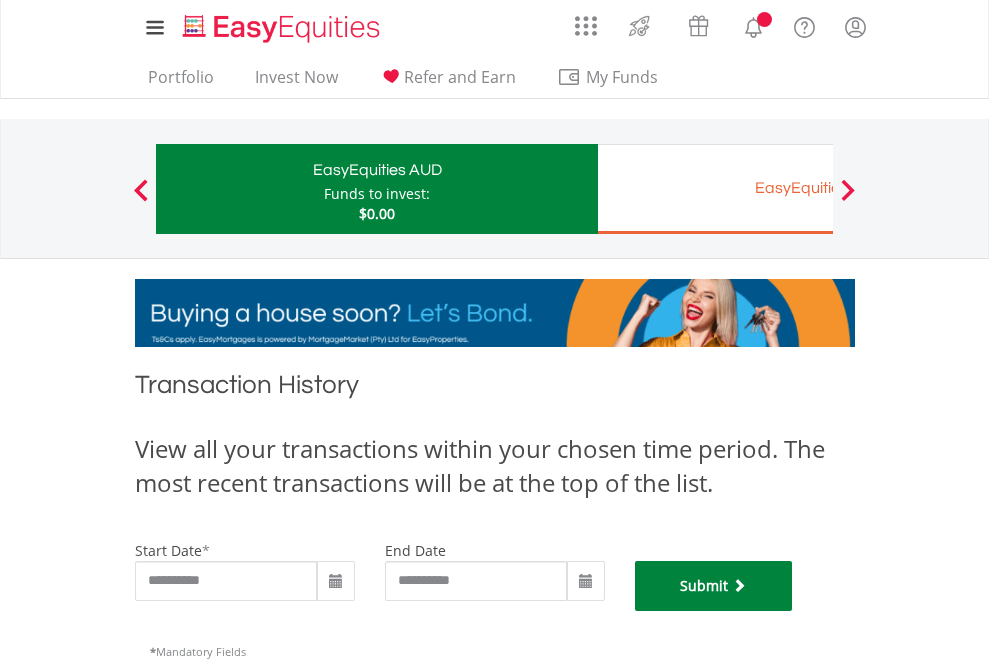 scroll, scrollTop: 811, scrollLeft: 0, axis: vertical 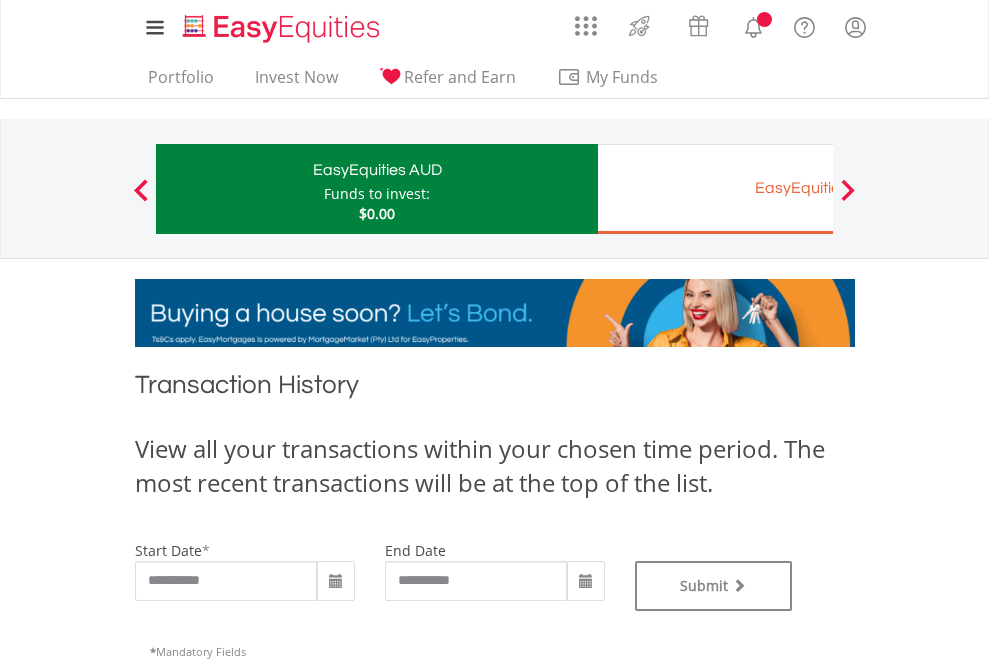 click on "EasyEquities EUR" at bounding box center (818, 188) 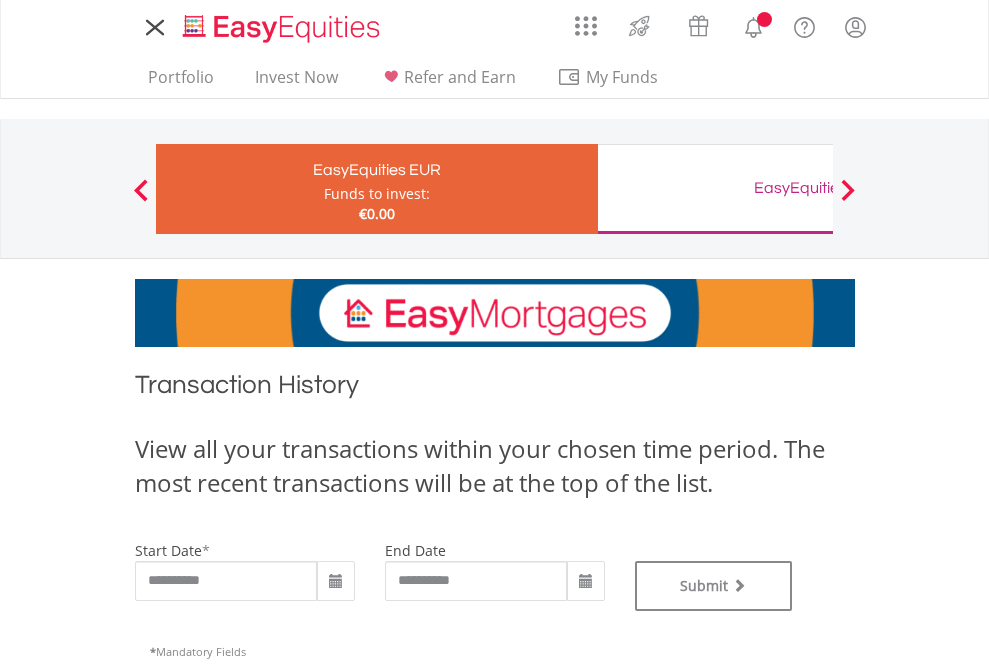 scroll, scrollTop: 0, scrollLeft: 0, axis: both 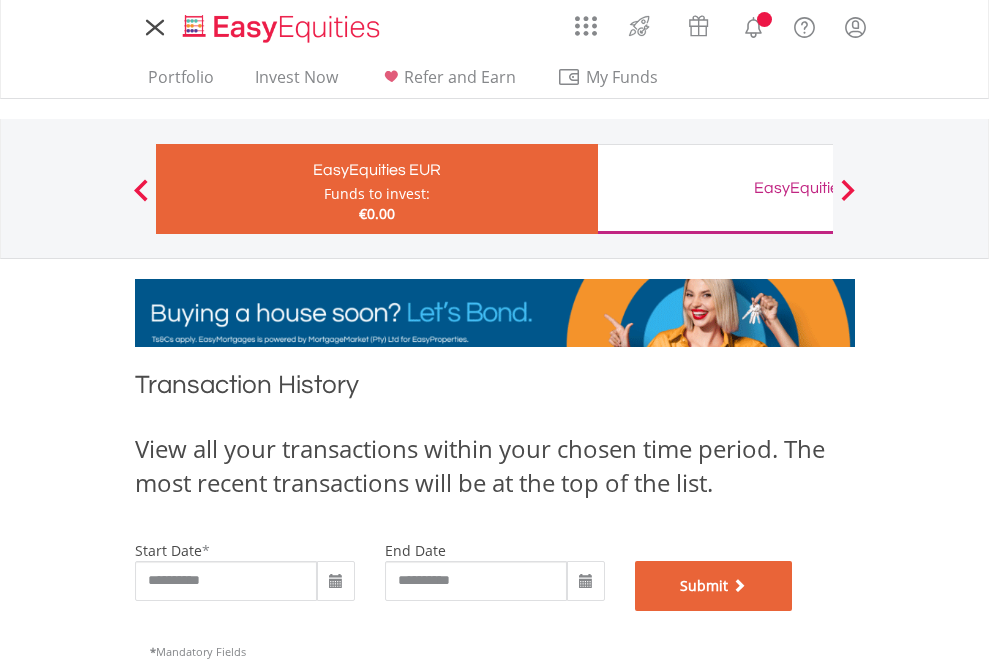 click on "Submit" at bounding box center (714, 586) 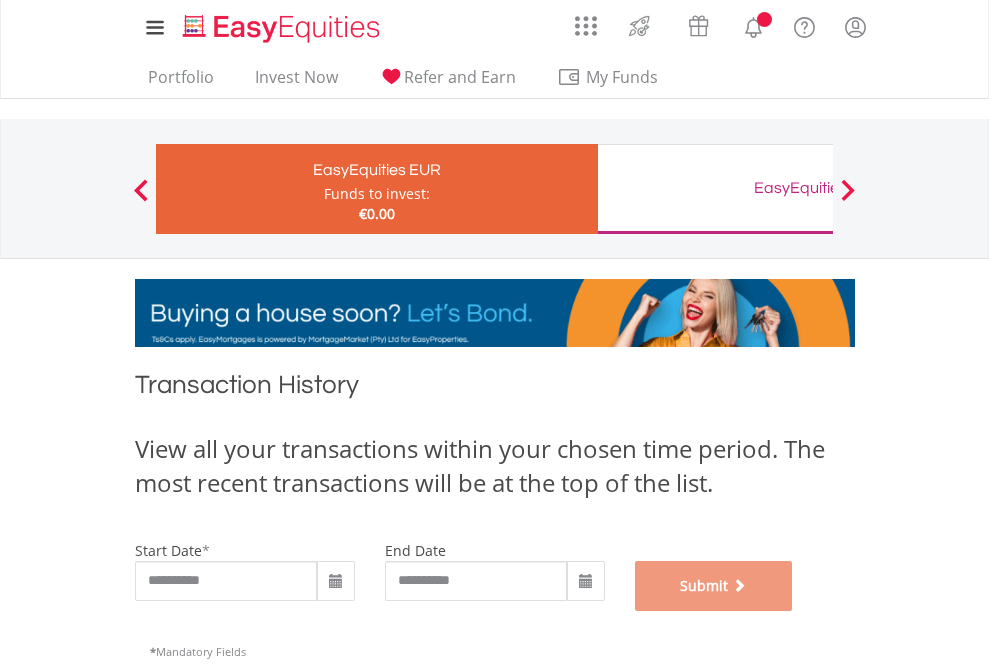 scroll, scrollTop: 811, scrollLeft: 0, axis: vertical 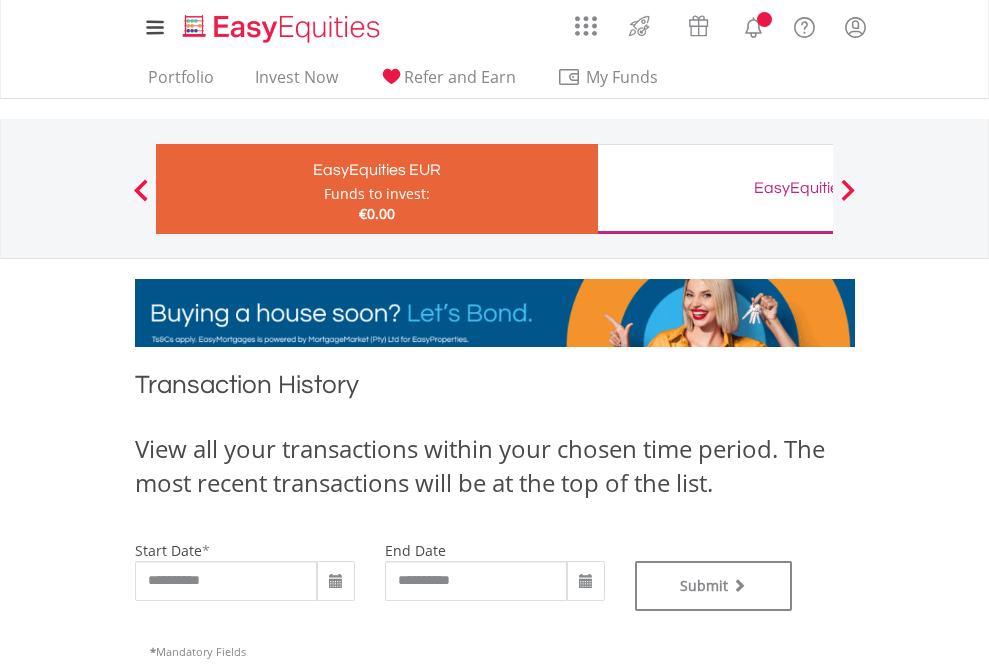 click on "EasyEquities GBP" at bounding box center [818, 188] 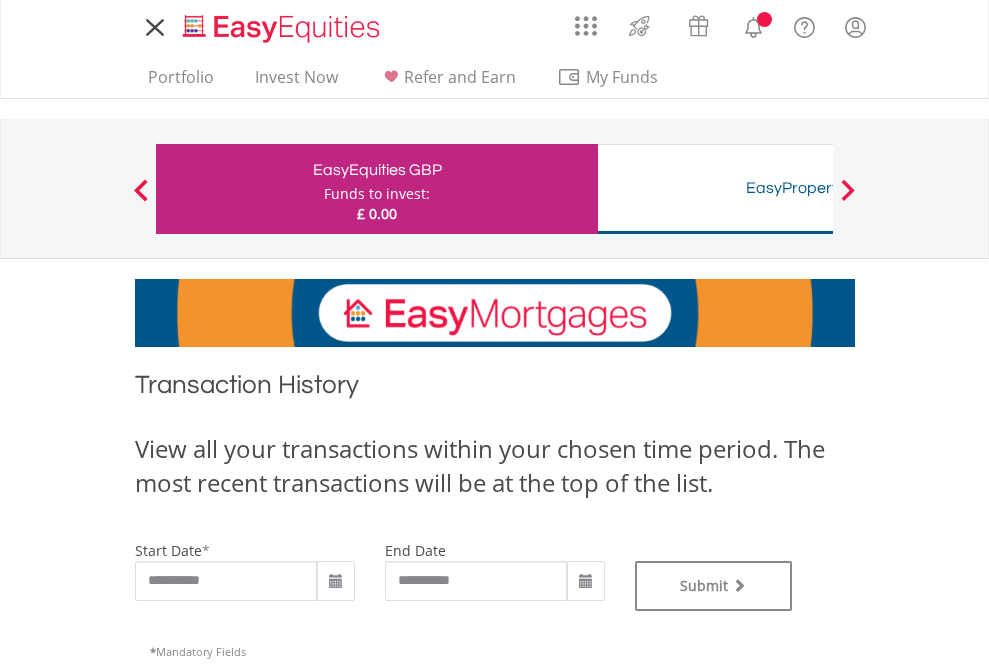 scroll, scrollTop: 0, scrollLeft: 0, axis: both 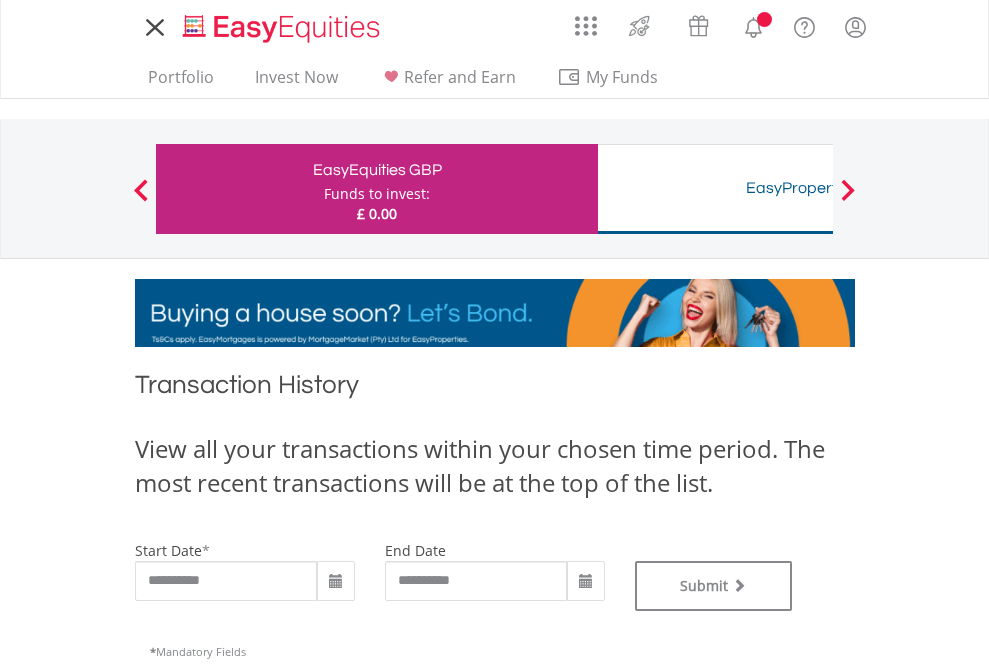 type on "**********" 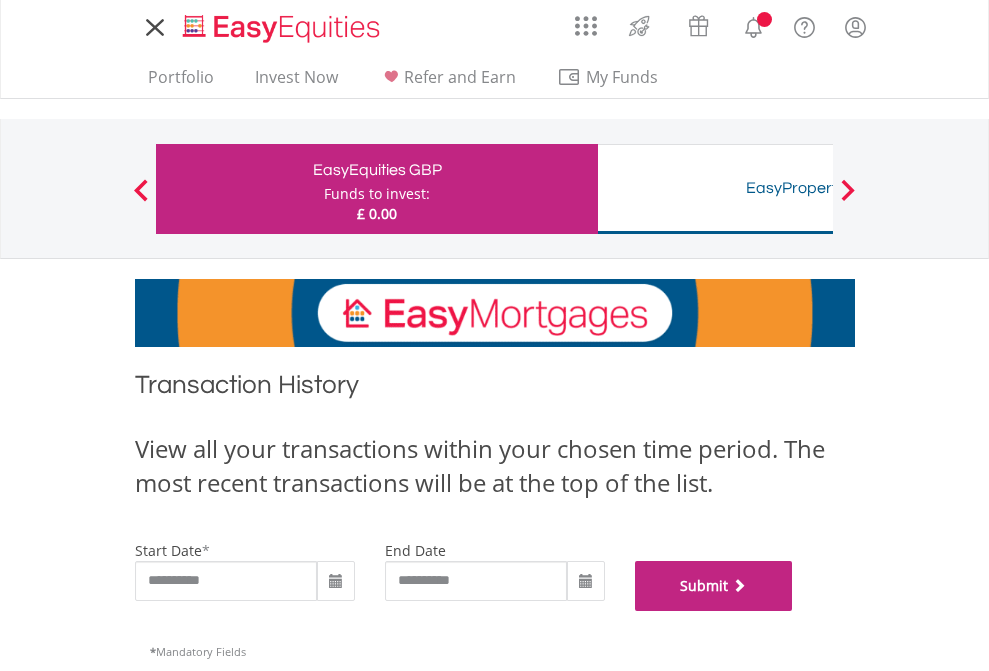 click on "Submit" at bounding box center [714, 586] 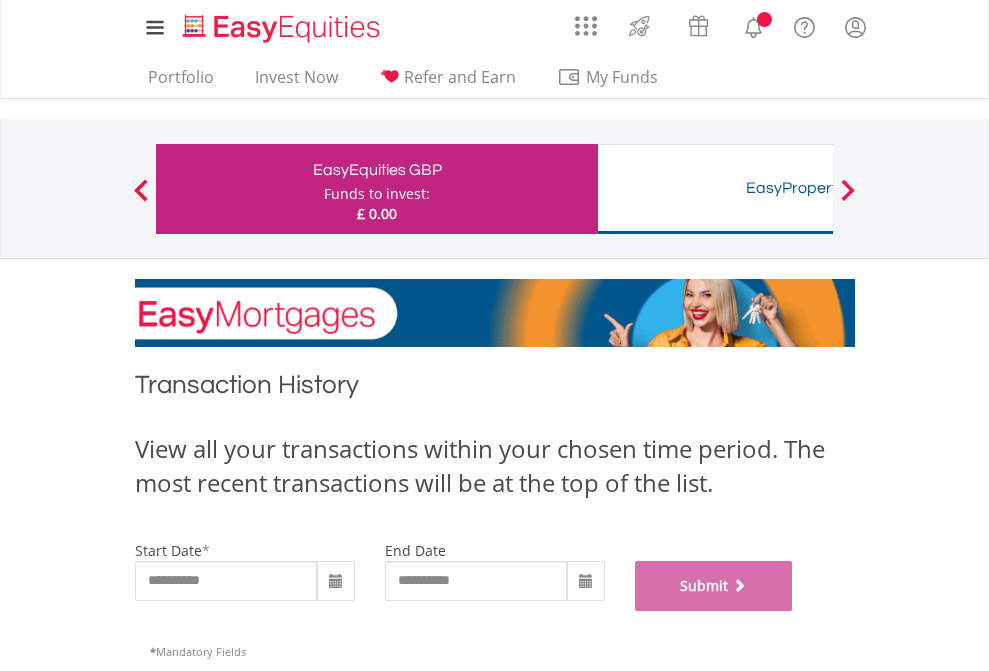 scroll, scrollTop: 811, scrollLeft: 0, axis: vertical 